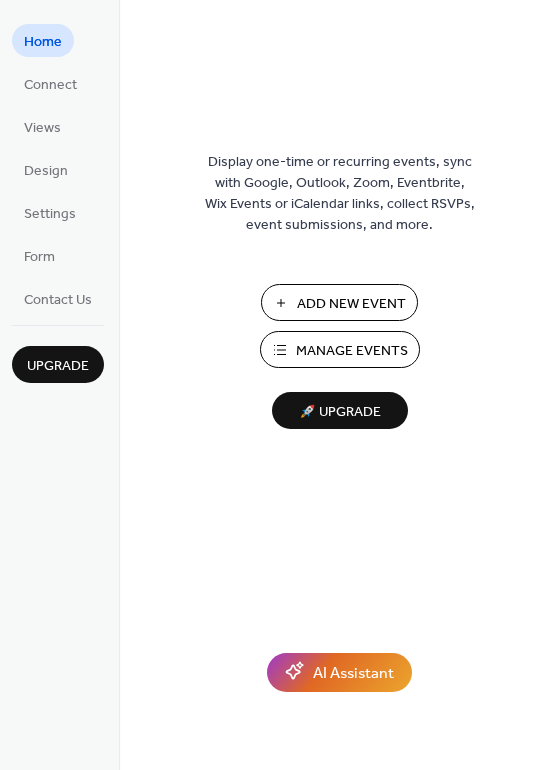scroll, scrollTop: 0, scrollLeft: 0, axis: both 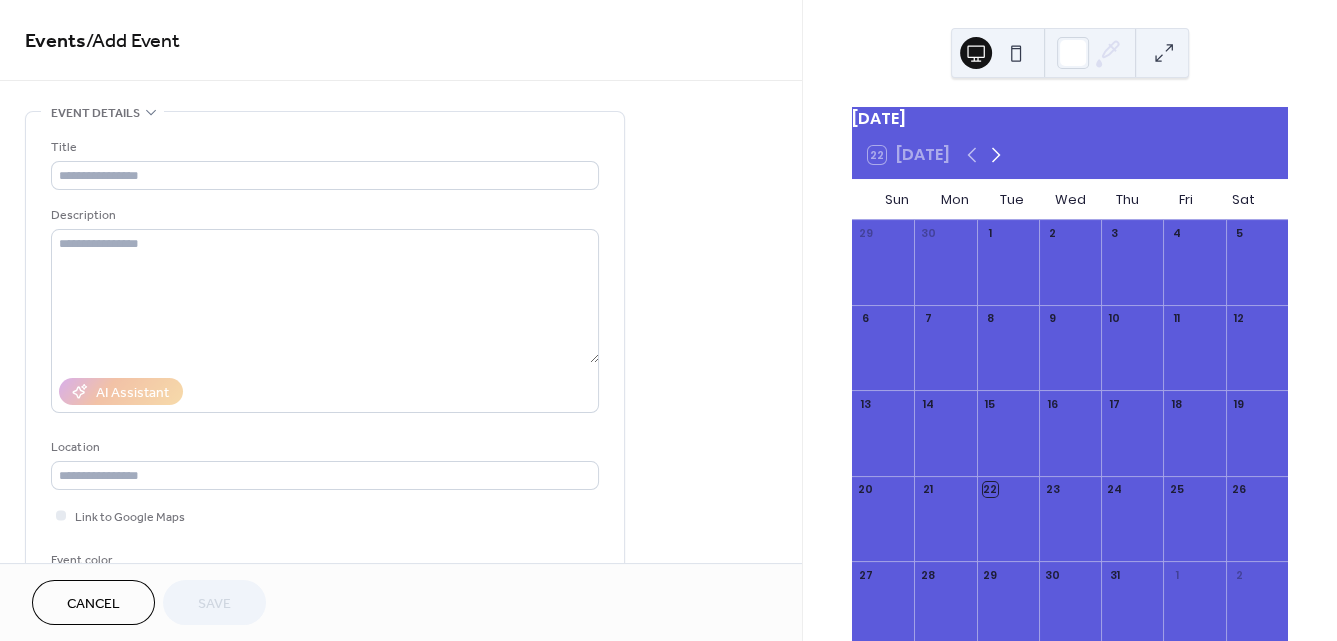 click 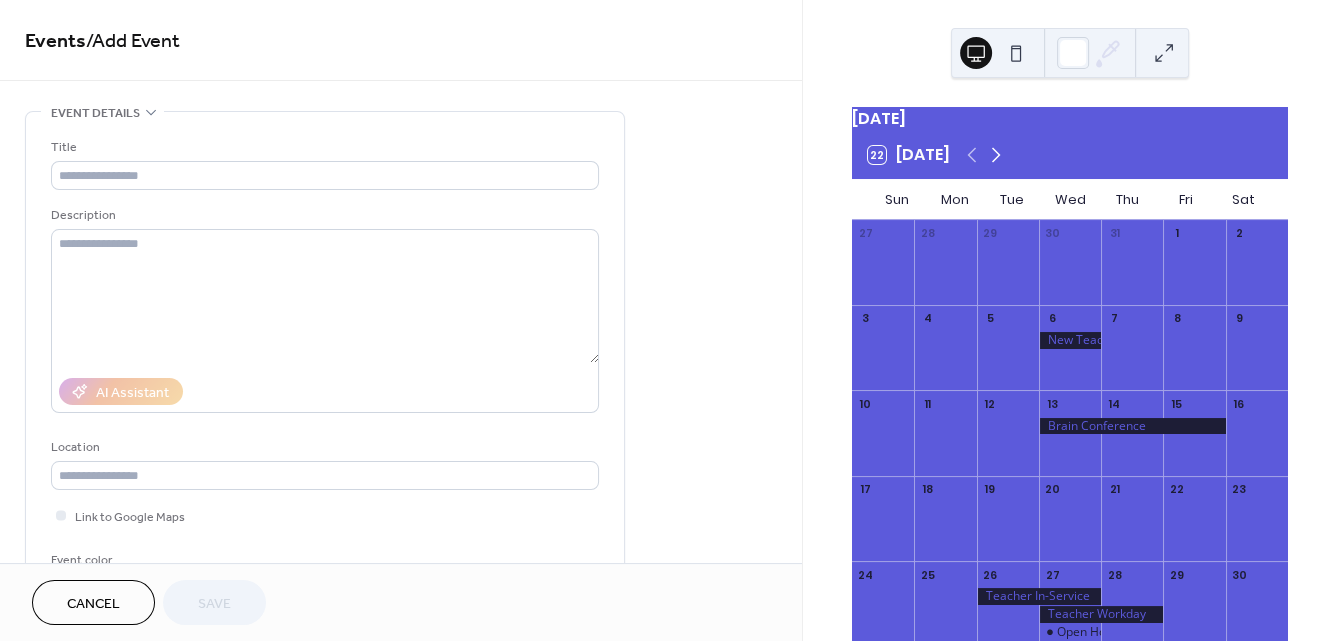 click 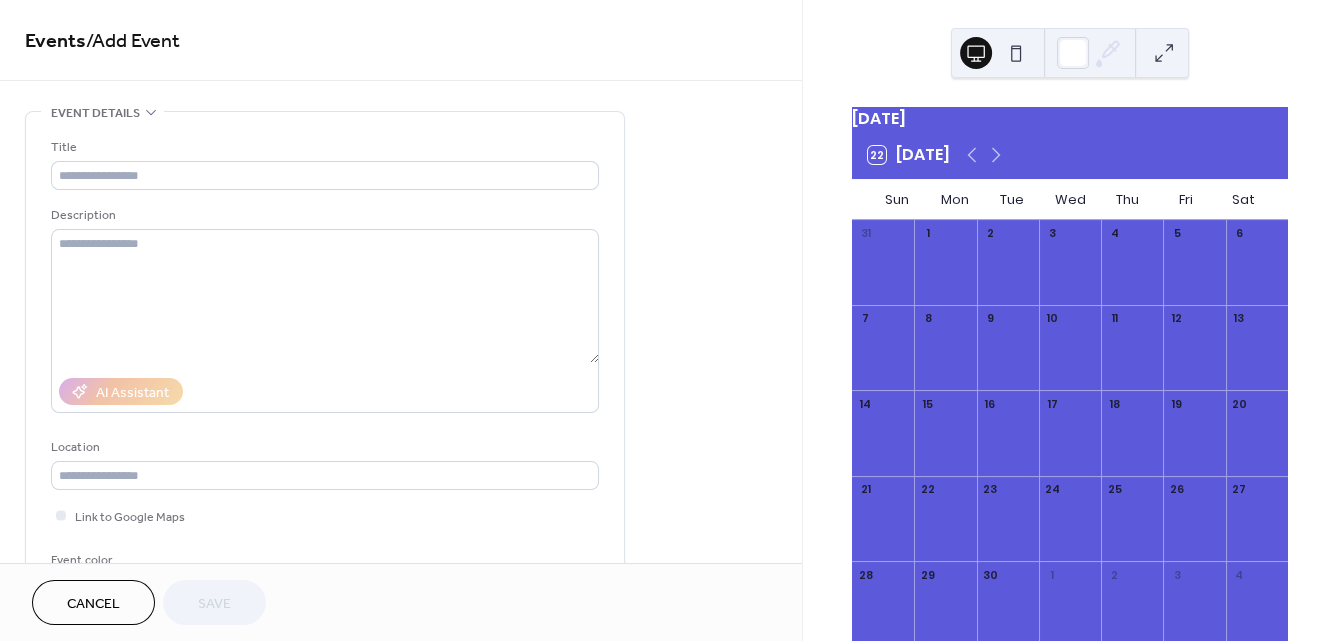 click at bounding box center [1008, 272] 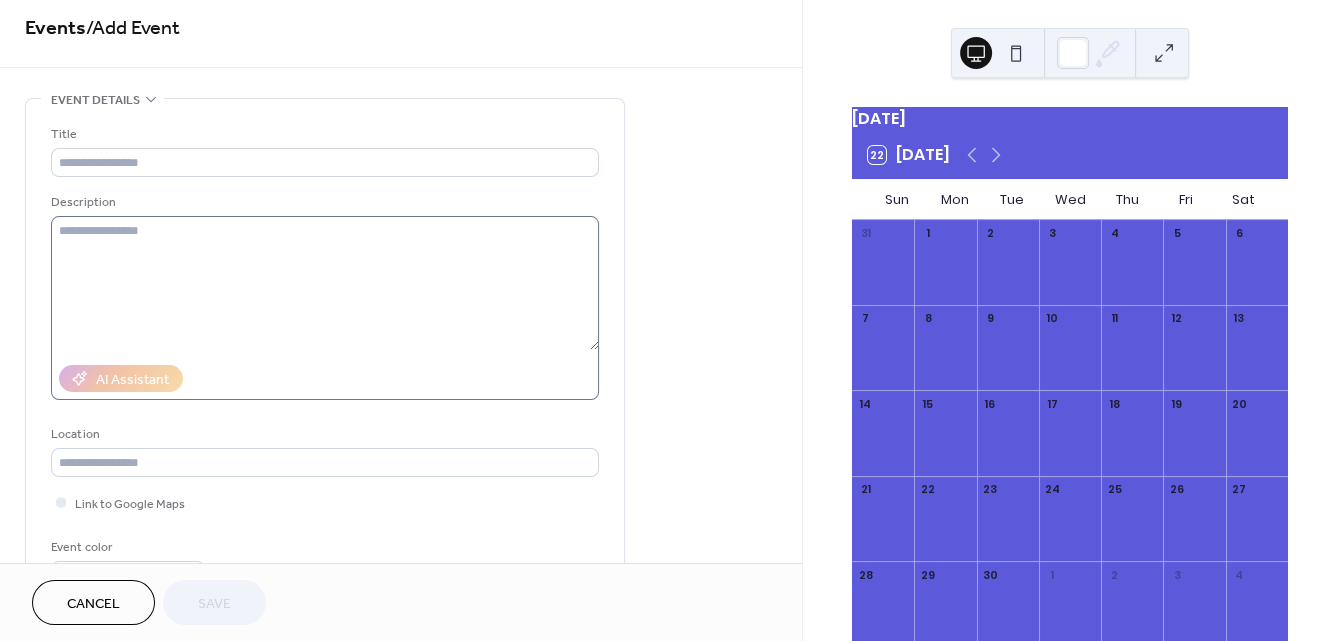 scroll, scrollTop: 0, scrollLeft: 0, axis: both 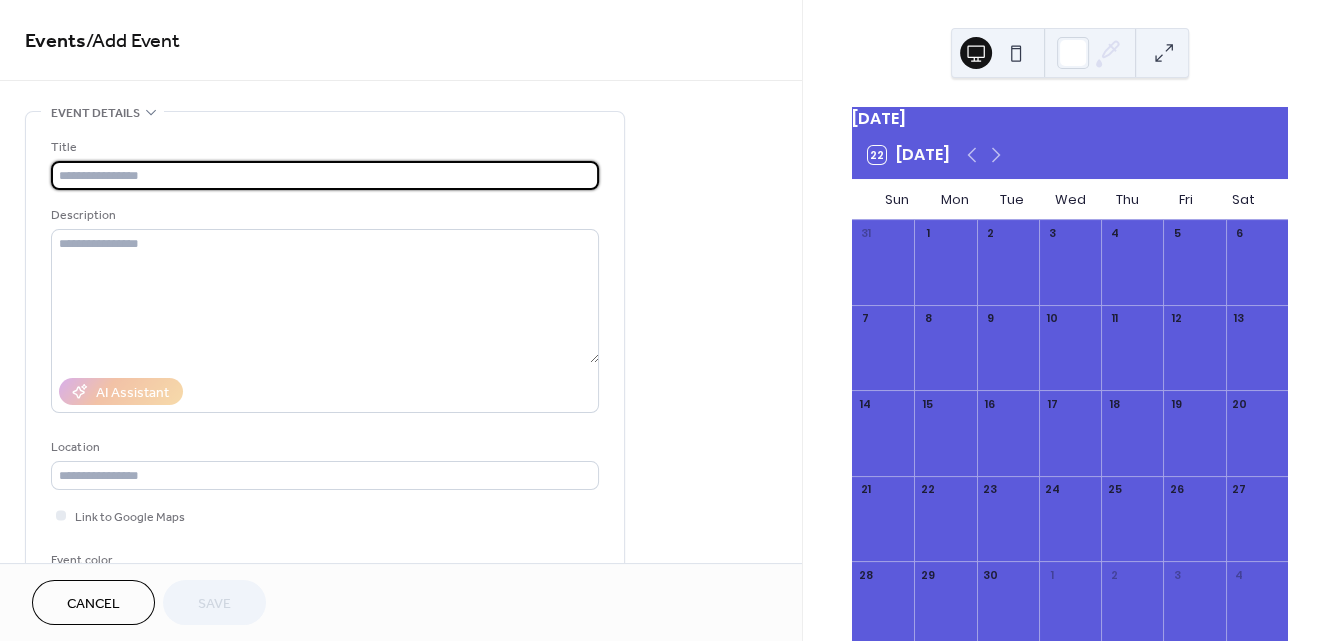 click at bounding box center [325, 175] 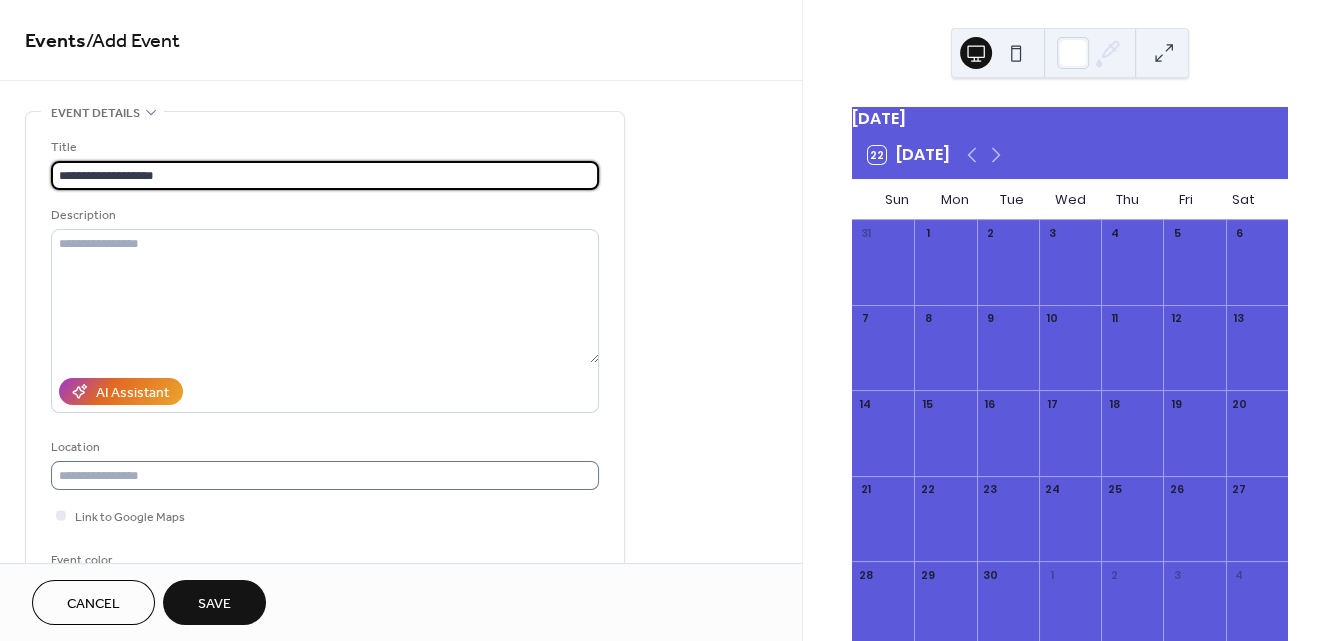 type on "**********" 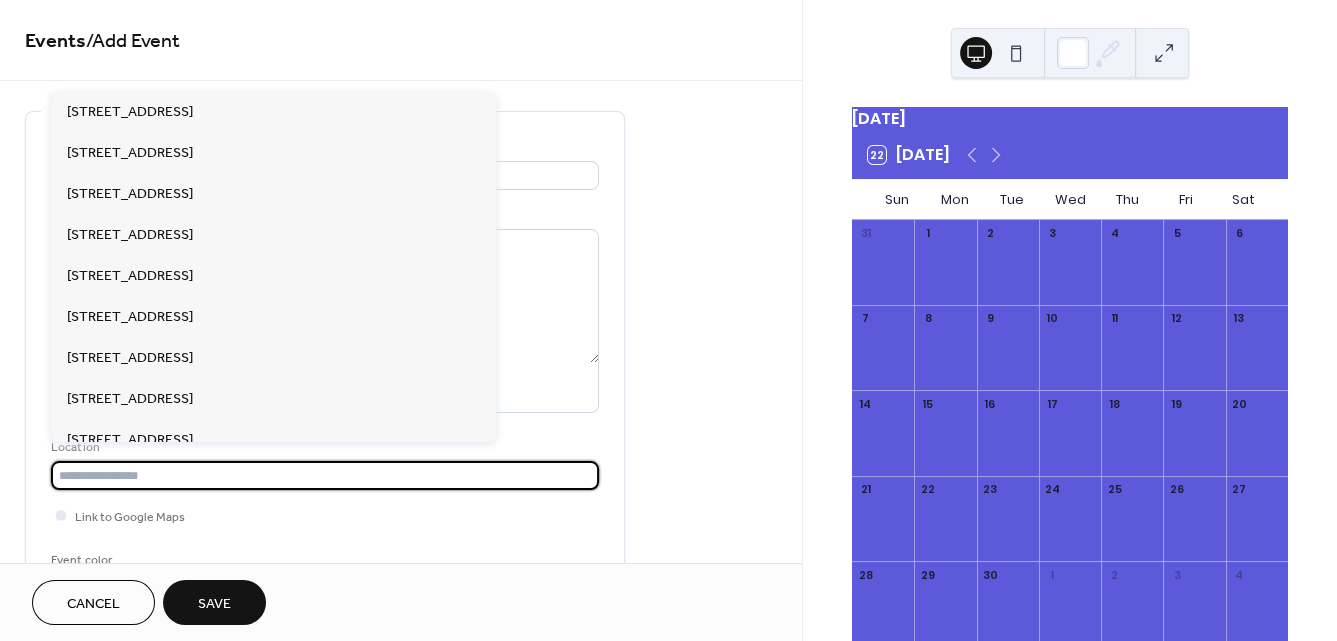 click at bounding box center [325, 475] 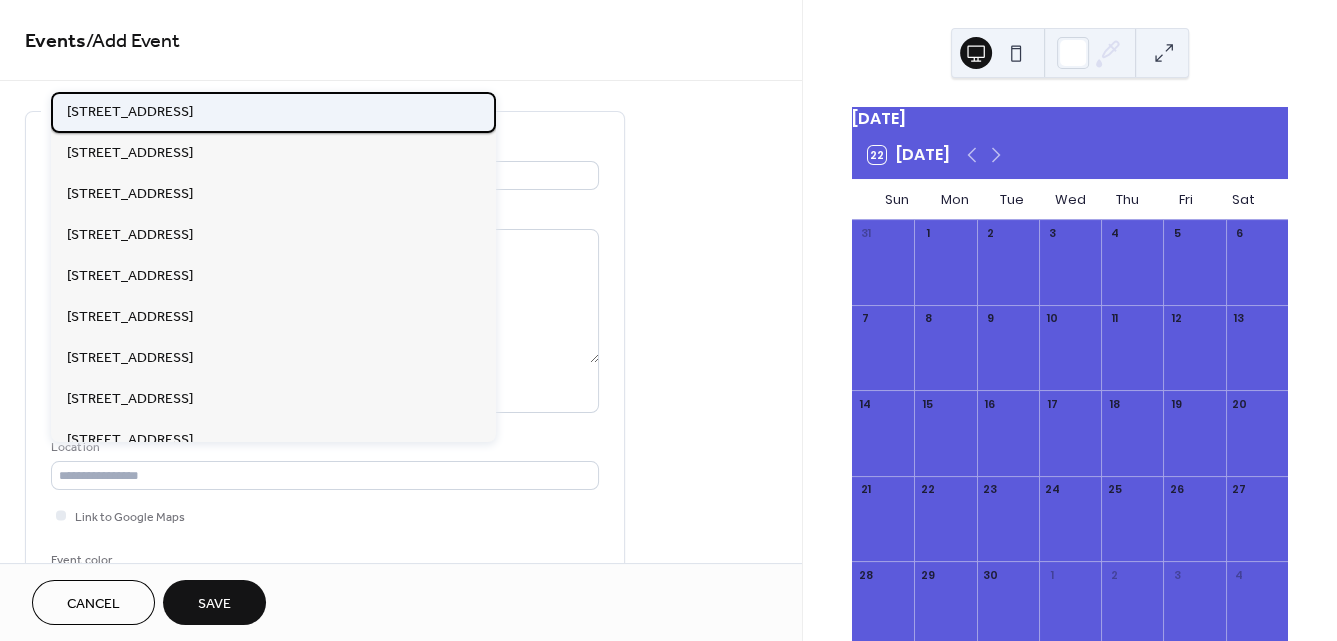 click on "[STREET_ADDRESS]" at bounding box center [273, 112] 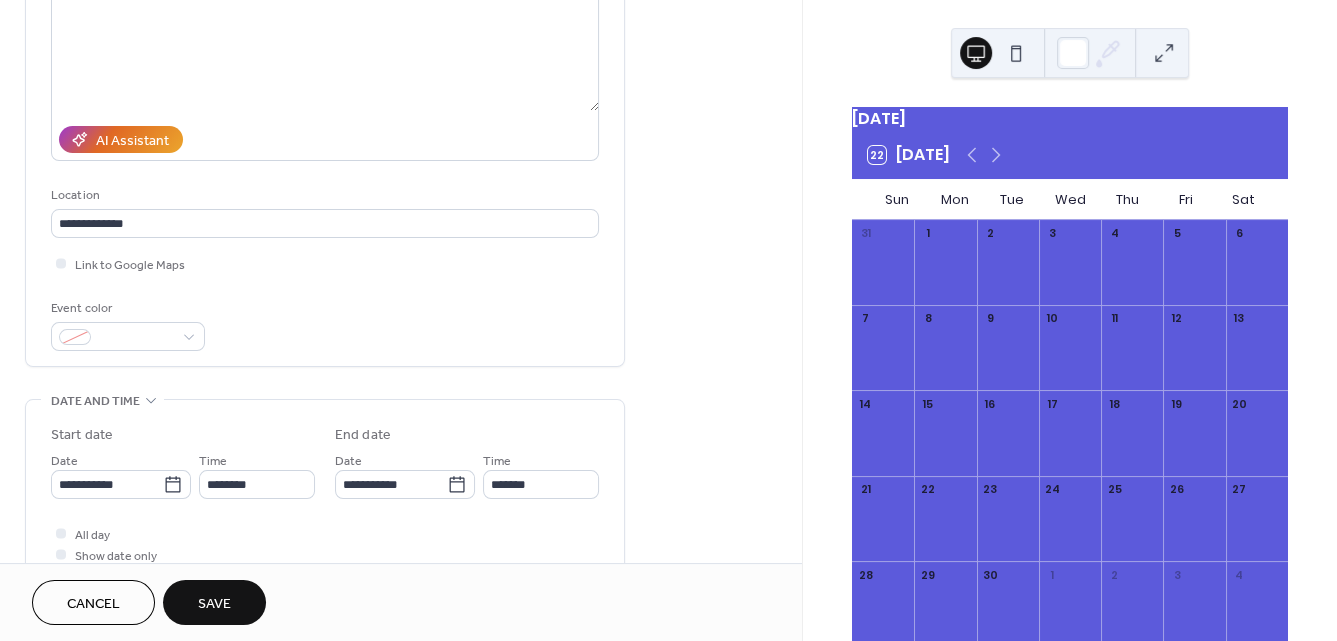 scroll, scrollTop: 267, scrollLeft: 0, axis: vertical 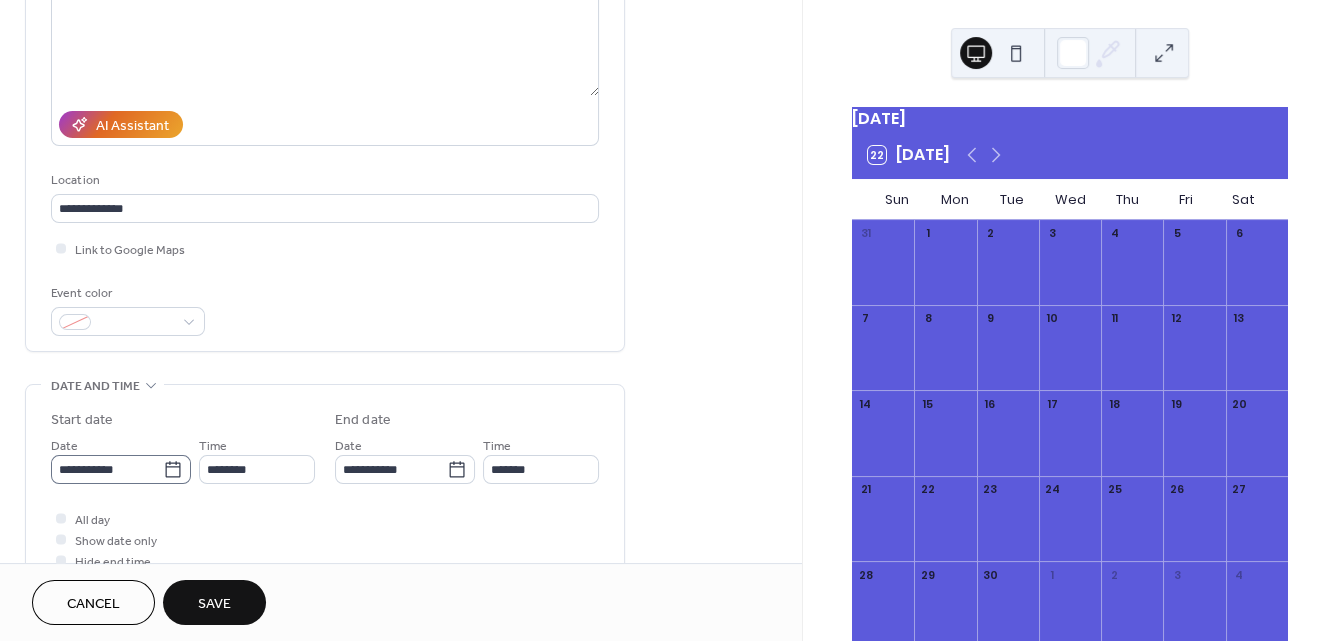 click on "**********" at bounding box center (668, 320) 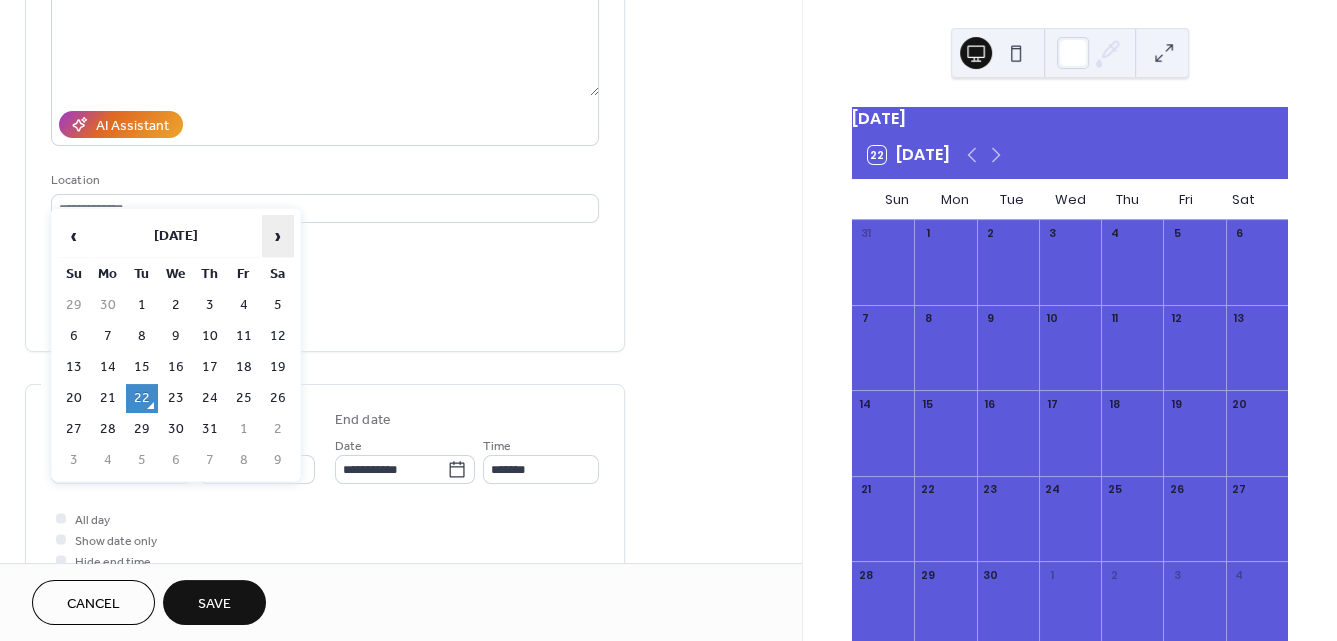 click on "›" at bounding box center [278, 236] 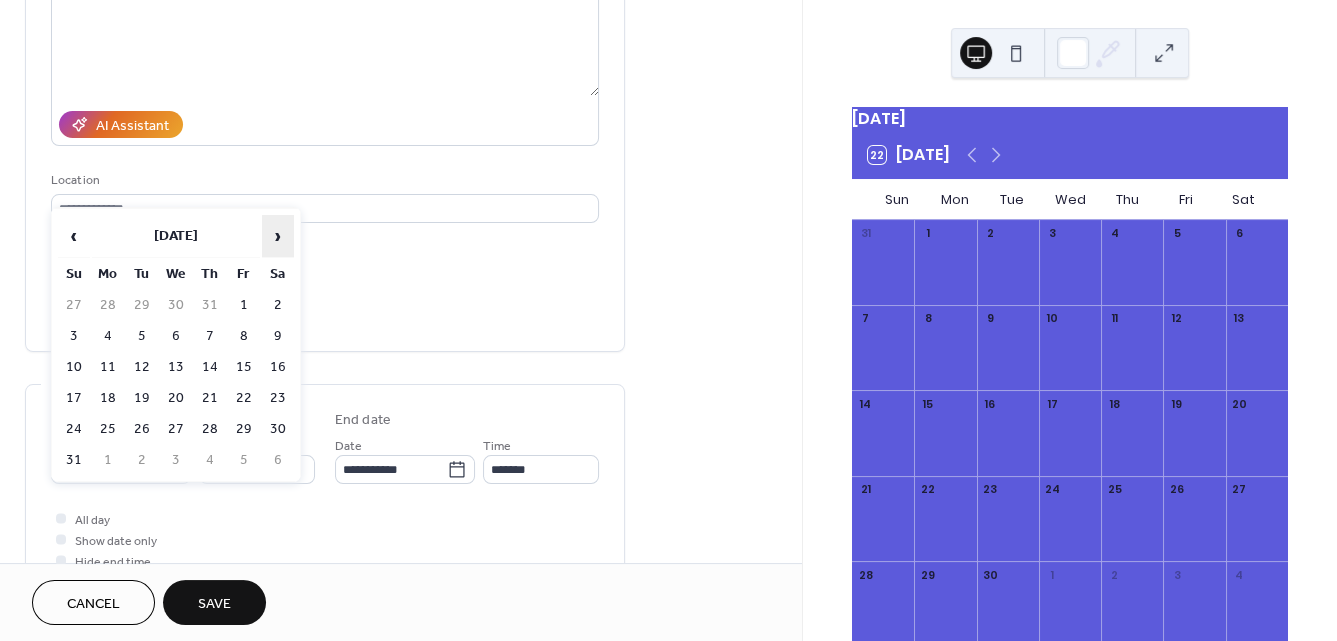 click on "›" at bounding box center [278, 236] 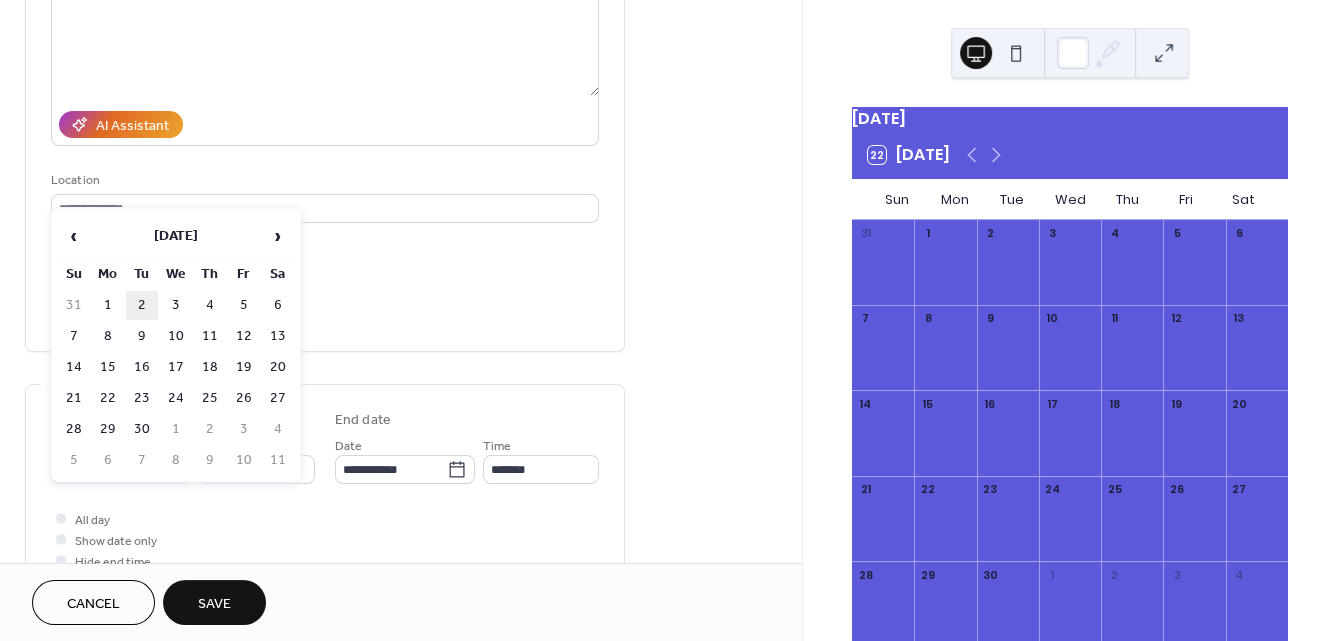 click on "2" at bounding box center [142, 305] 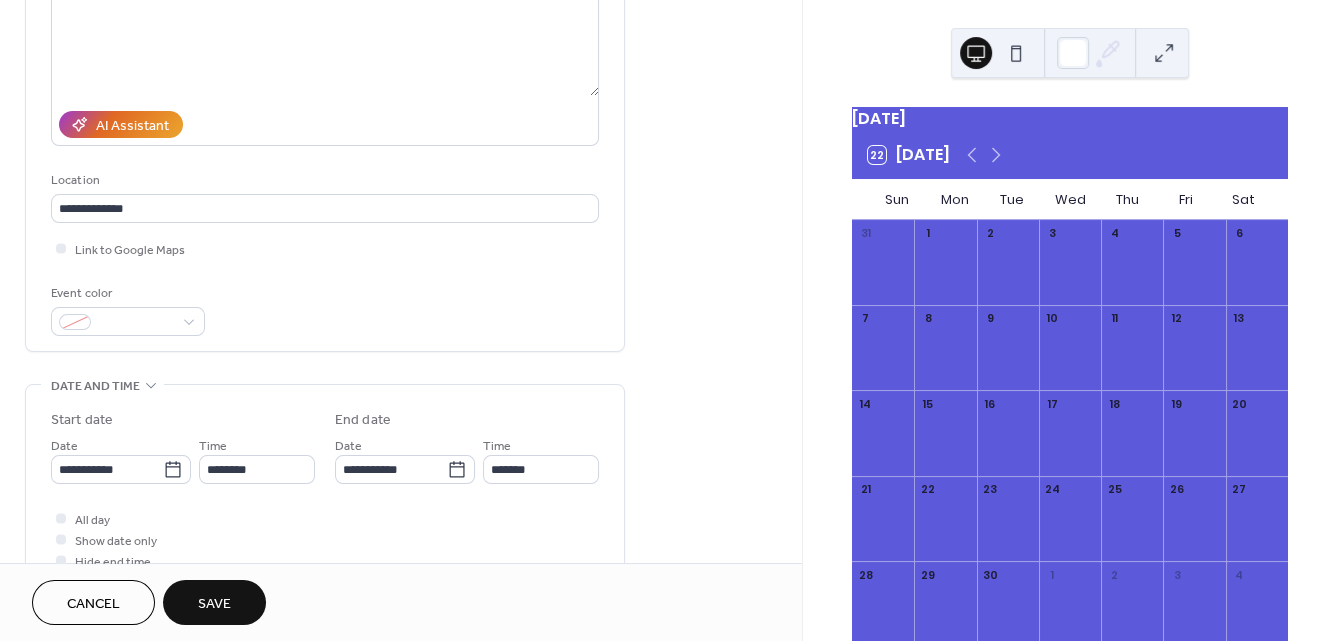 type on "**********" 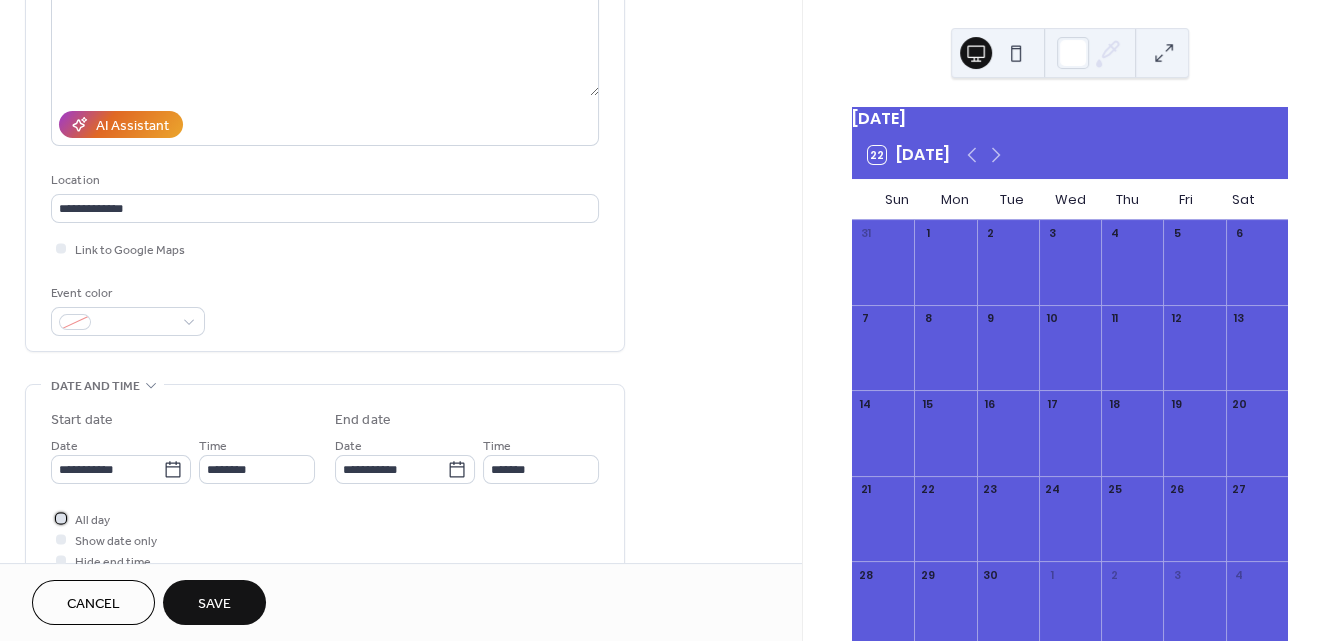 click at bounding box center [61, 518] 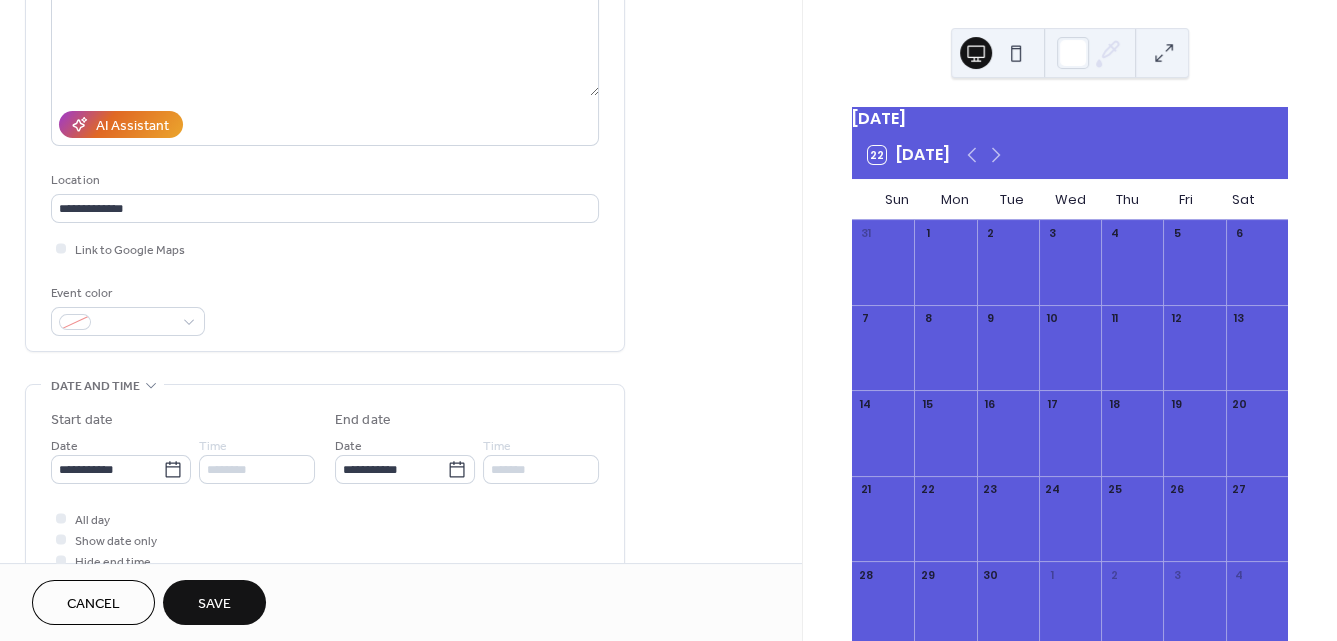 click on "Save" at bounding box center (214, 604) 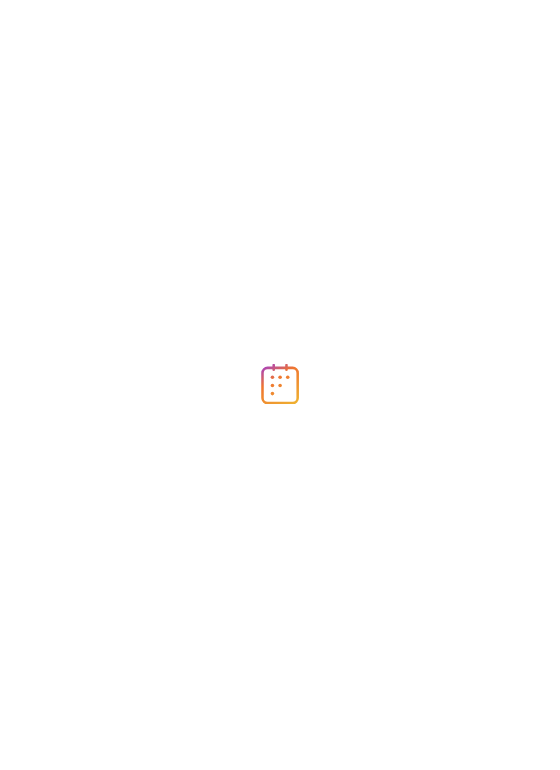 scroll, scrollTop: 0, scrollLeft: 0, axis: both 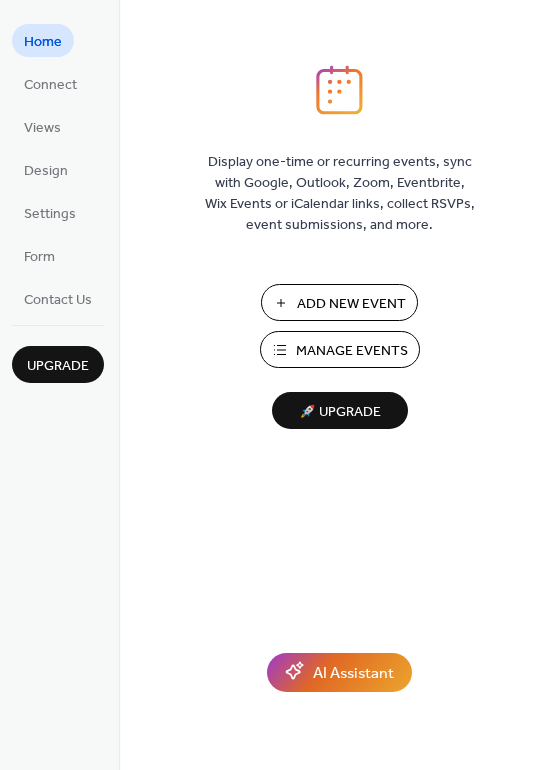 click on "Add New Event" at bounding box center (351, 304) 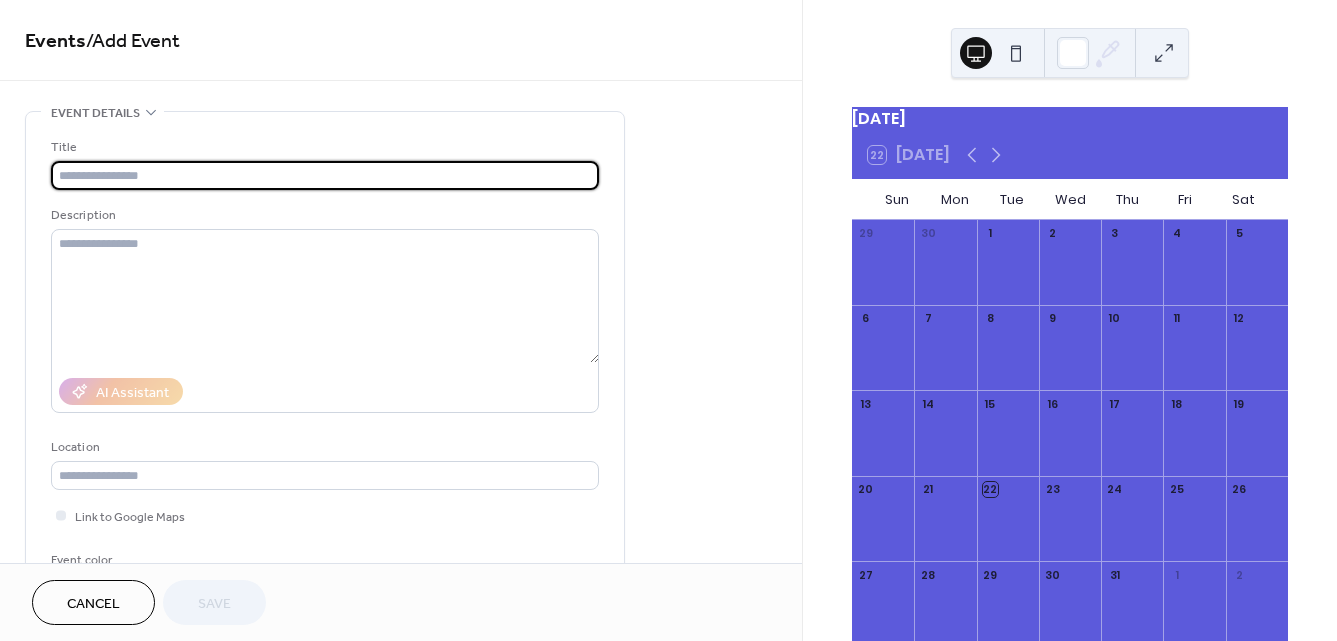 scroll, scrollTop: 0, scrollLeft: 0, axis: both 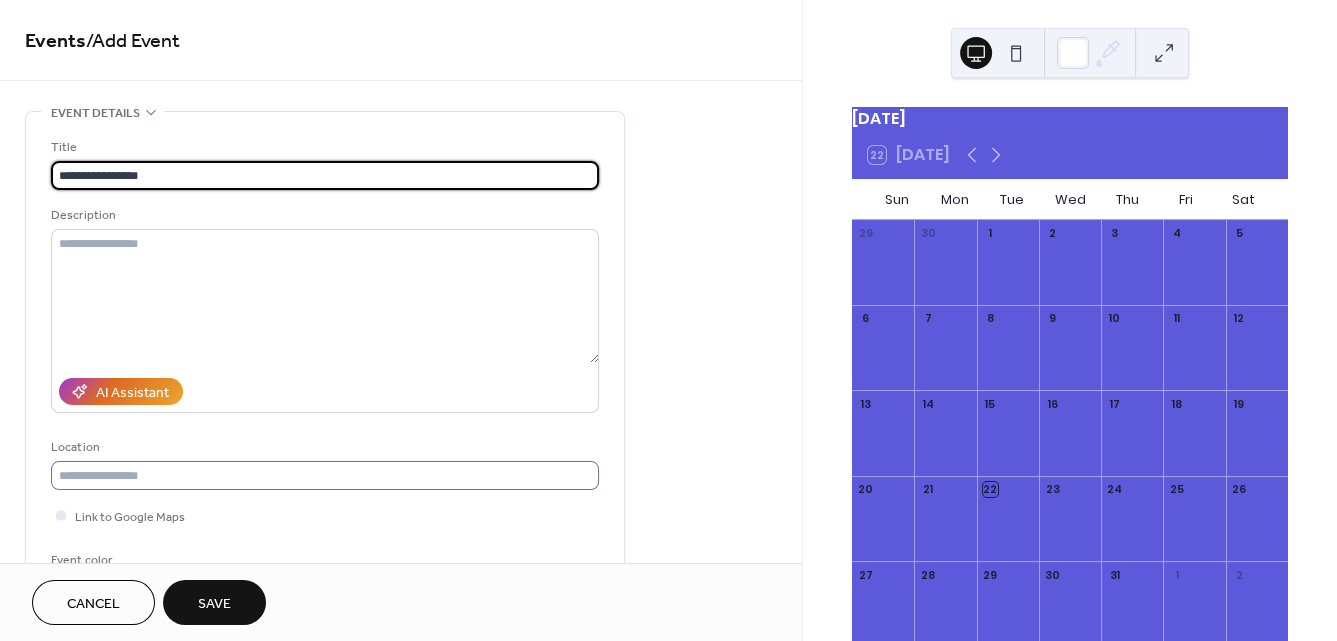 type on "**********" 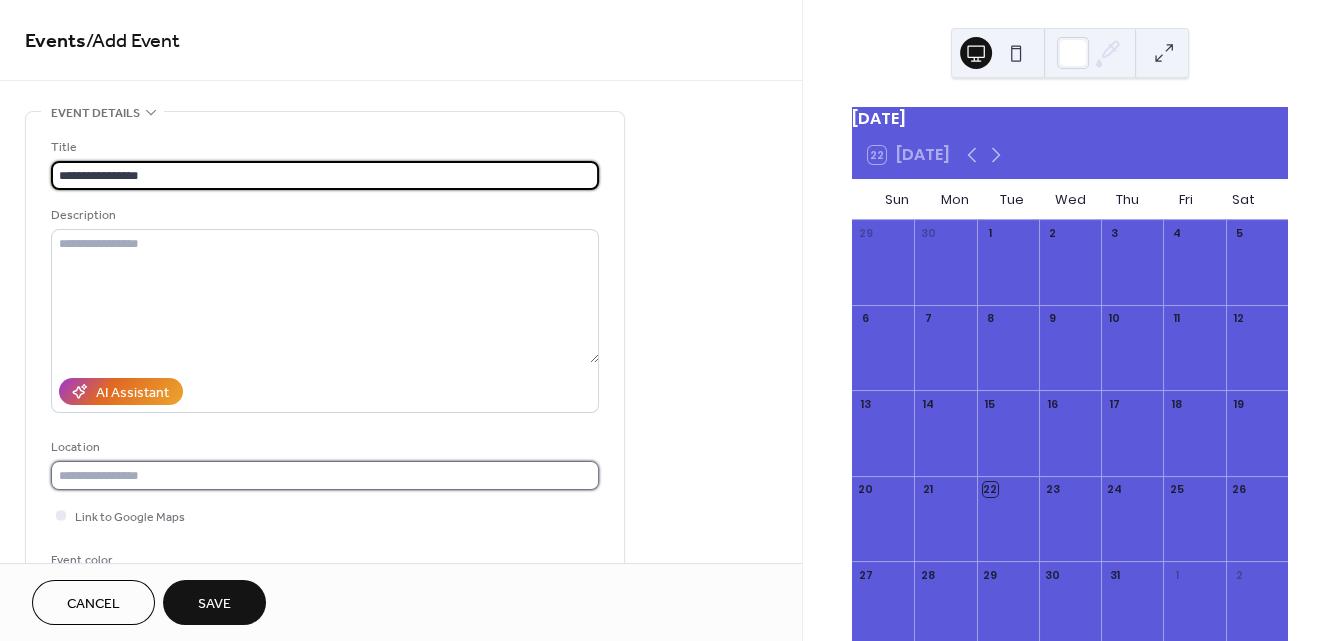 click at bounding box center [325, 475] 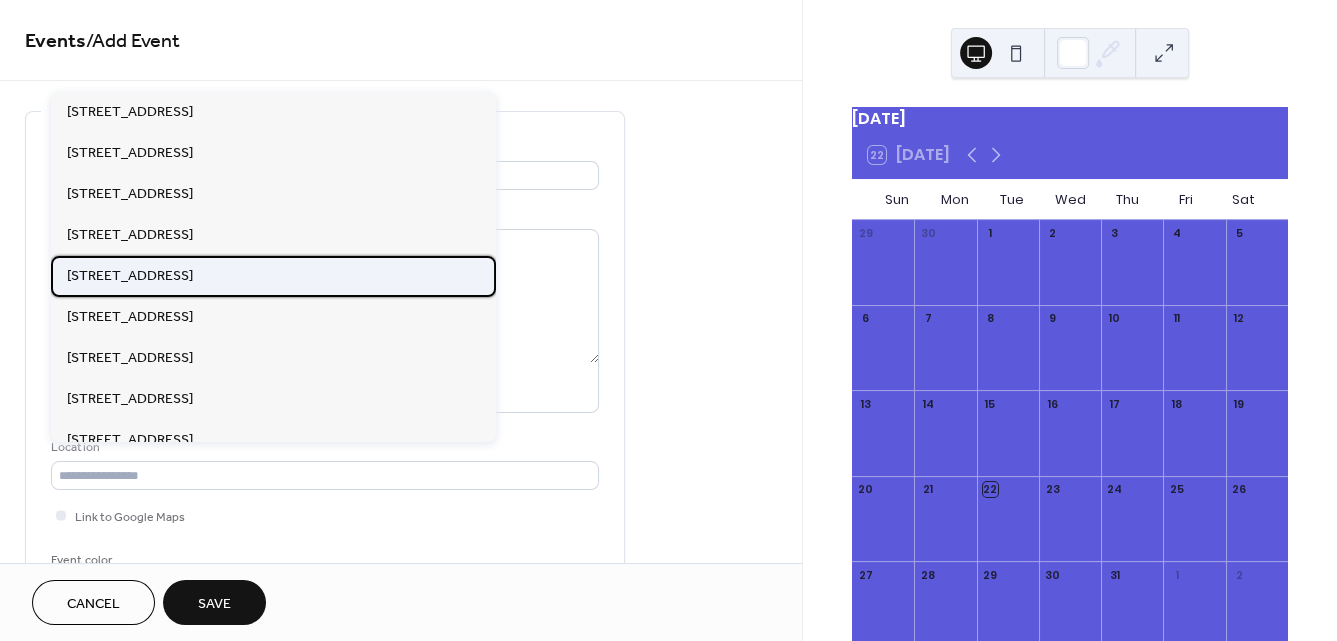 click on "[STREET_ADDRESS]" at bounding box center (130, 275) 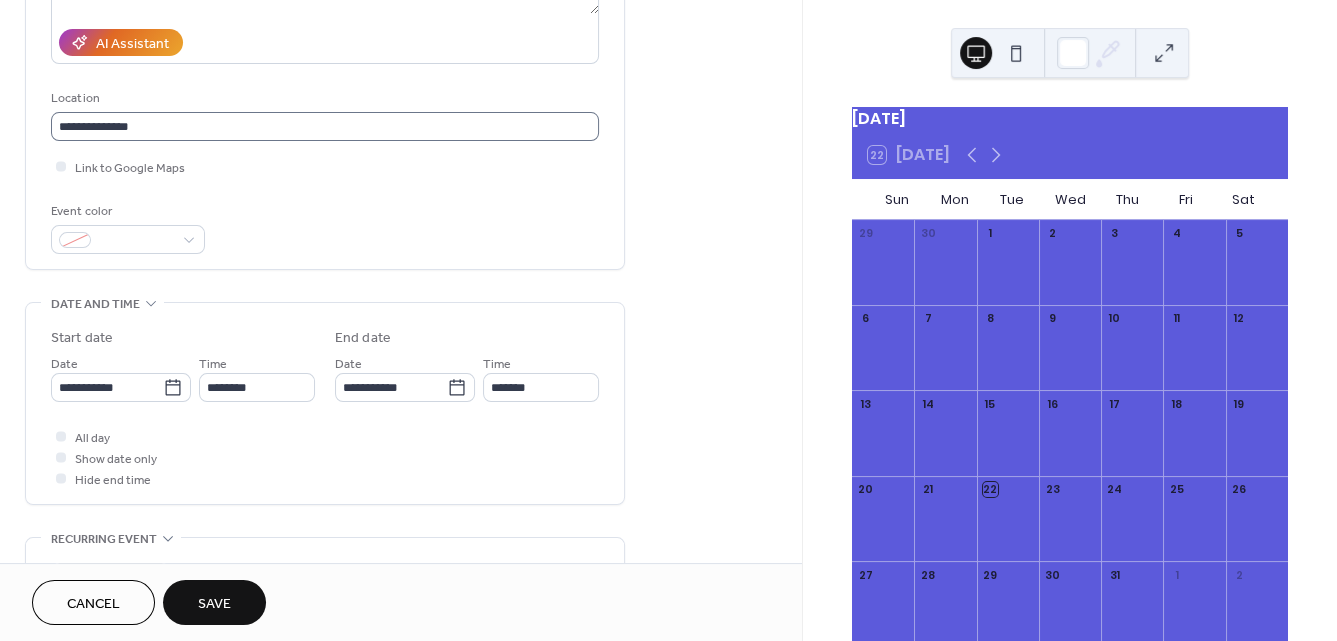 scroll, scrollTop: 368, scrollLeft: 0, axis: vertical 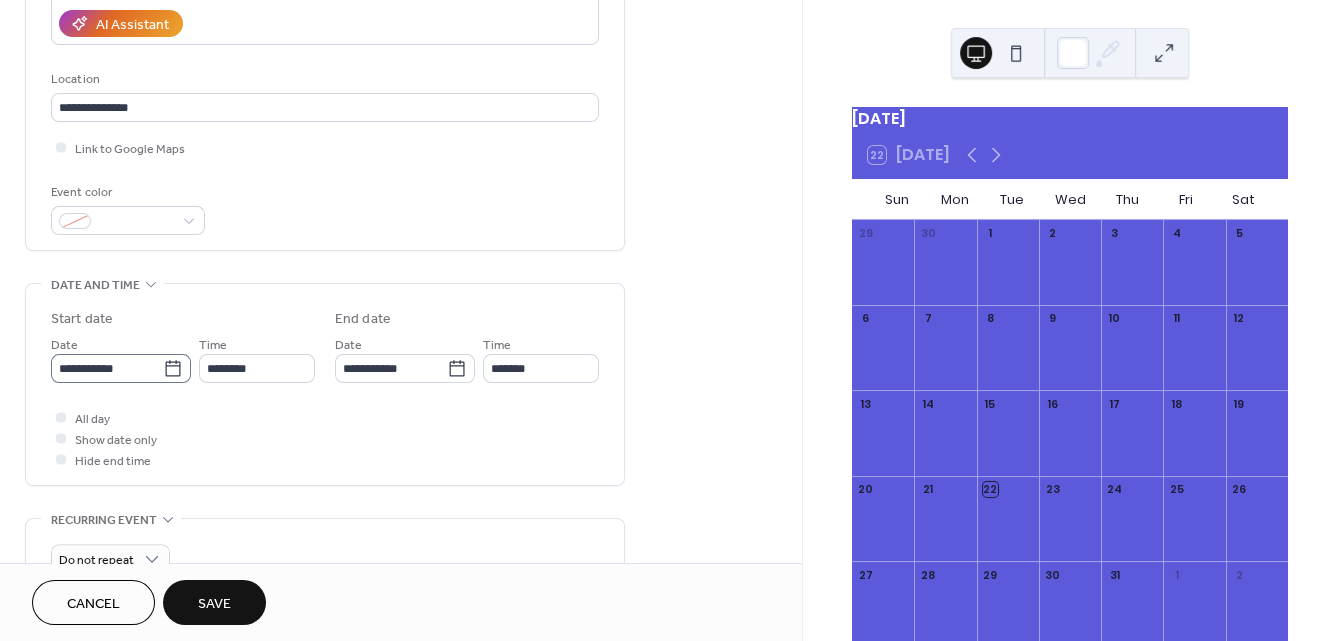 click 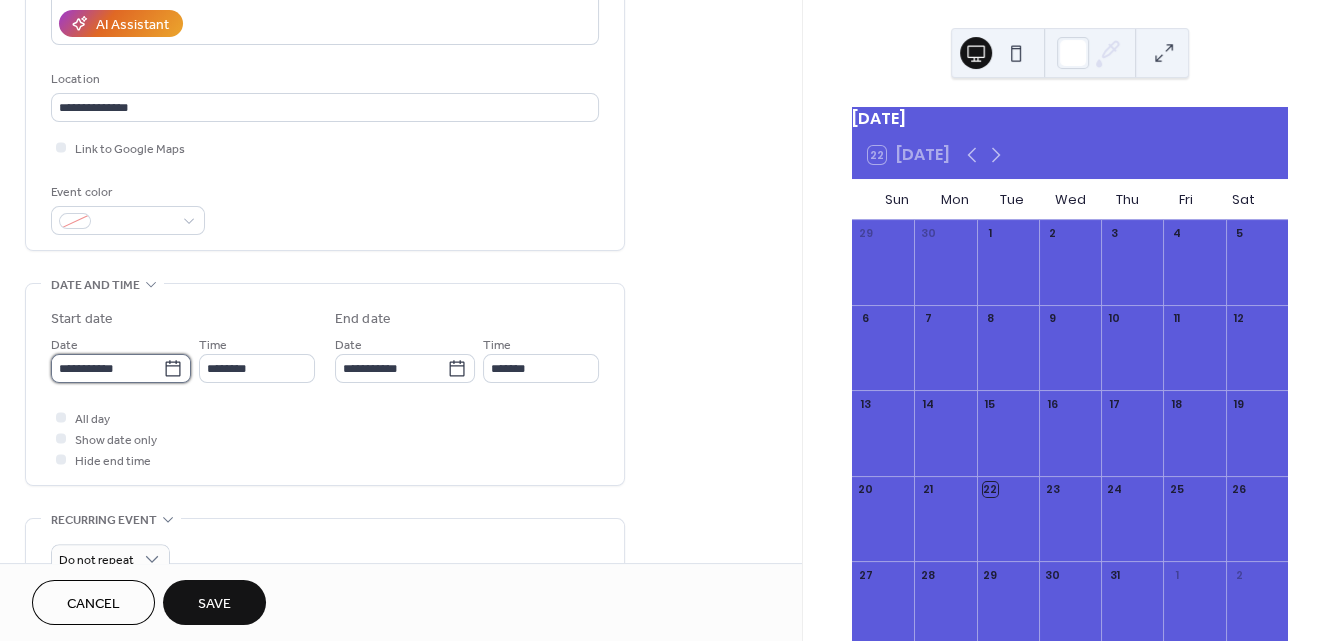 click on "**********" at bounding box center (107, 368) 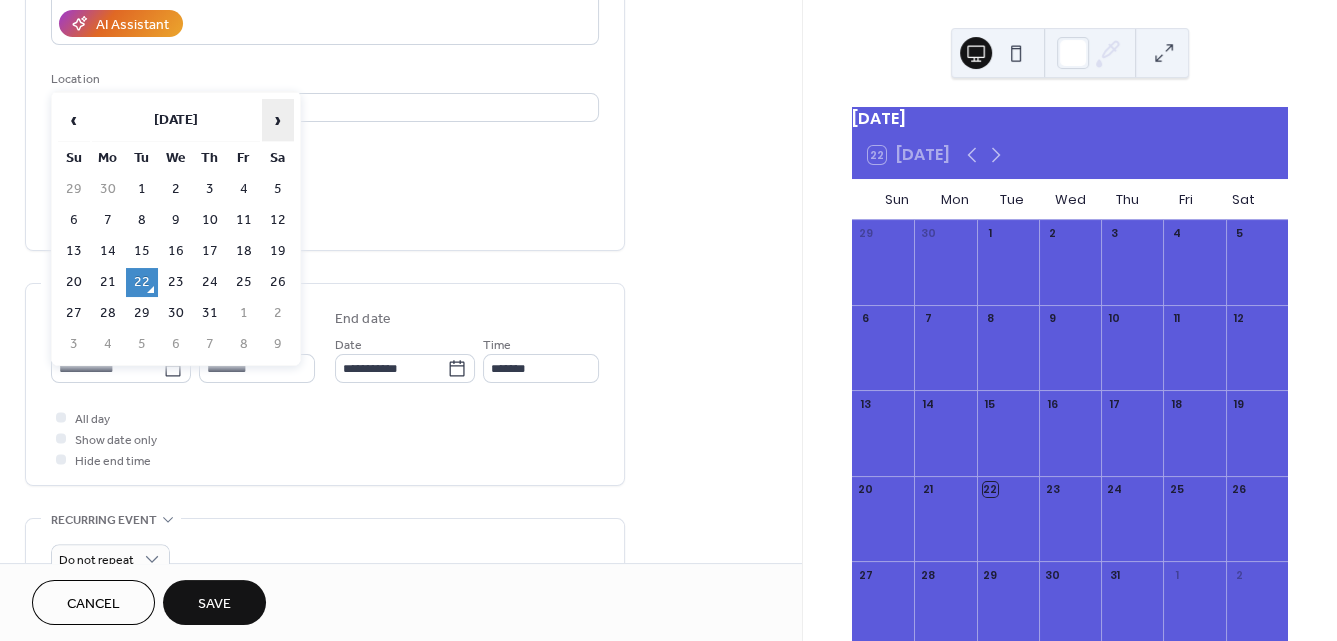 click on "›" at bounding box center (278, 120) 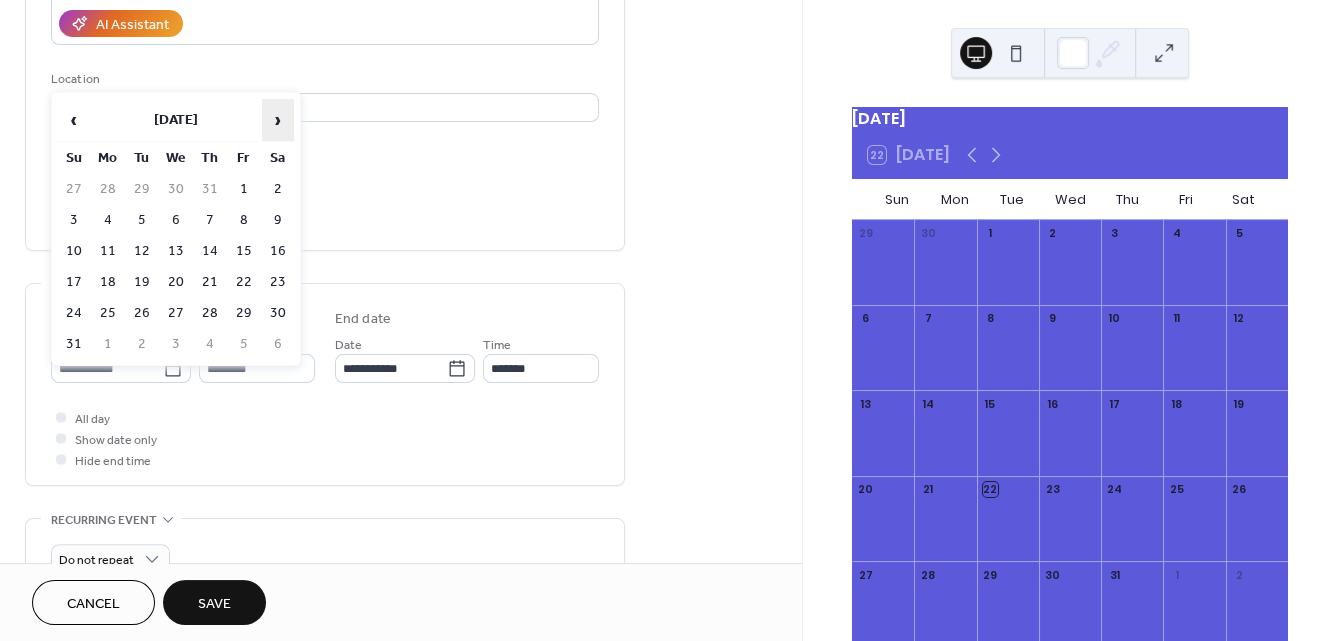 click on "›" at bounding box center [278, 120] 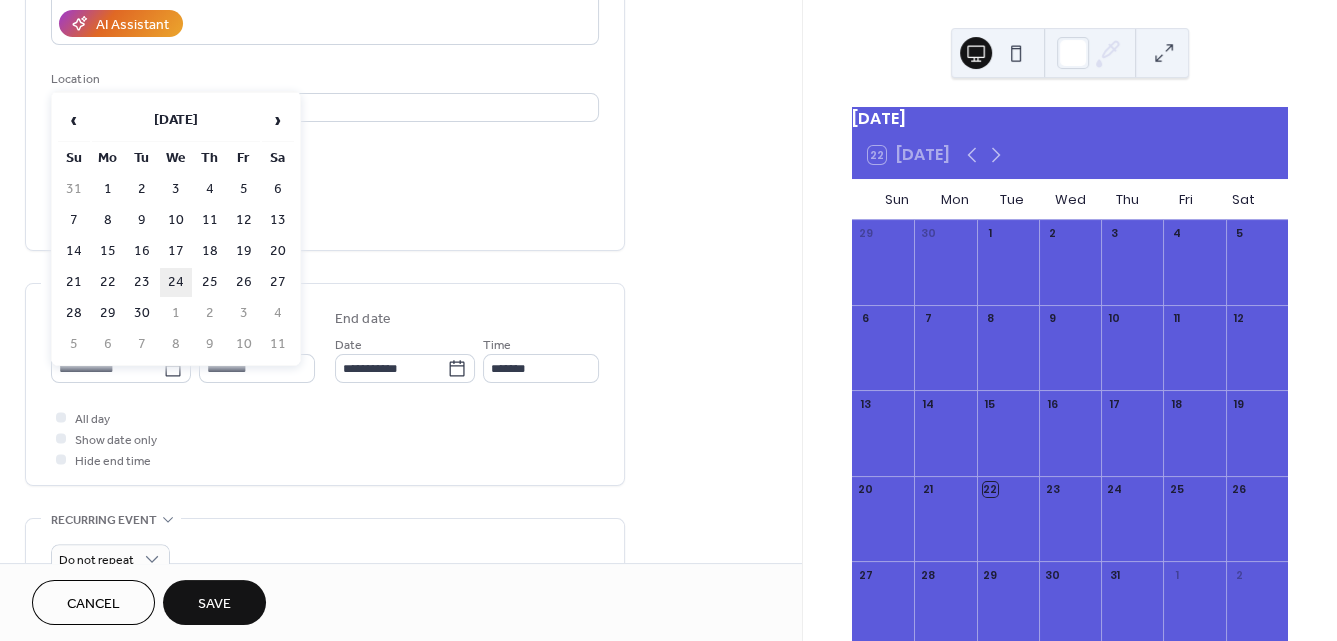 click on "24" at bounding box center (176, 282) 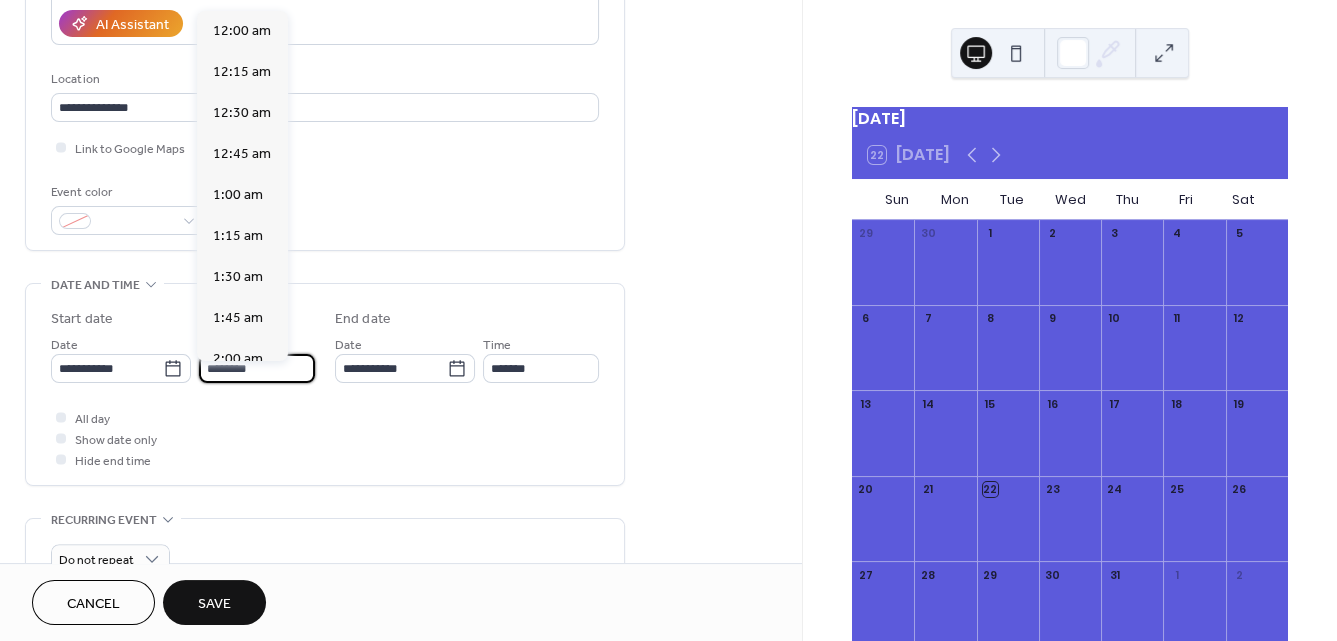 click on "********" at bounding box center [257, 368] 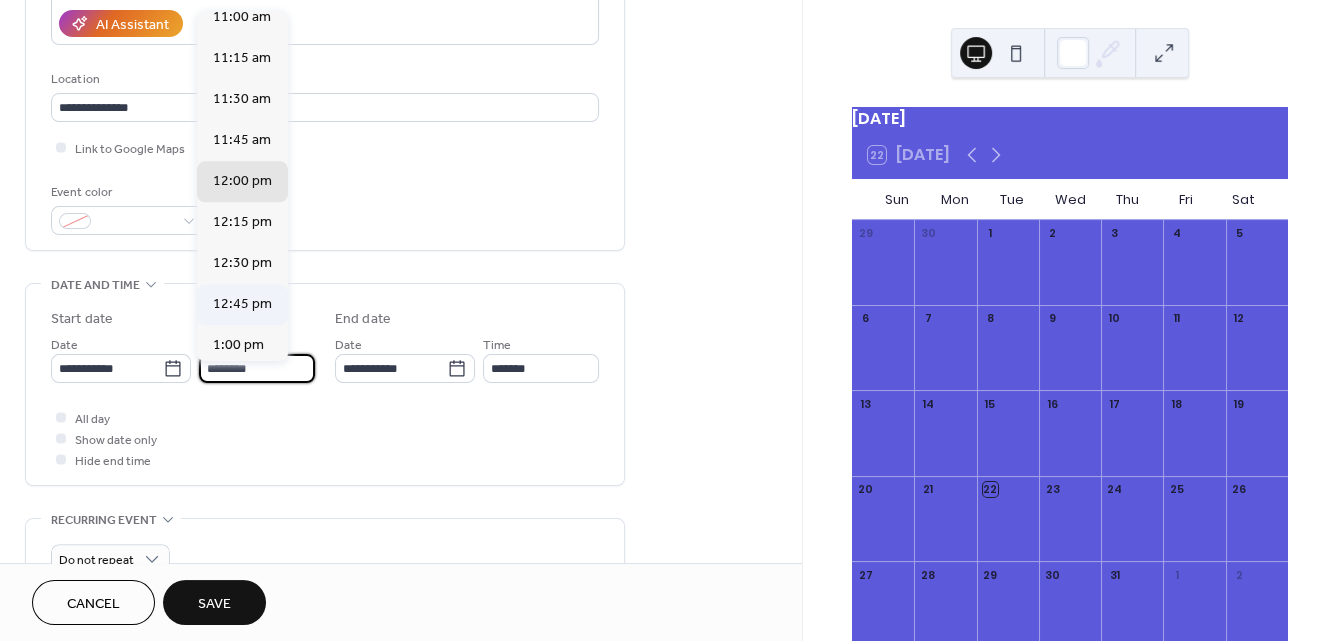 scroll, scrollTop: 1815, scrollLeft: 0, axis: vertical 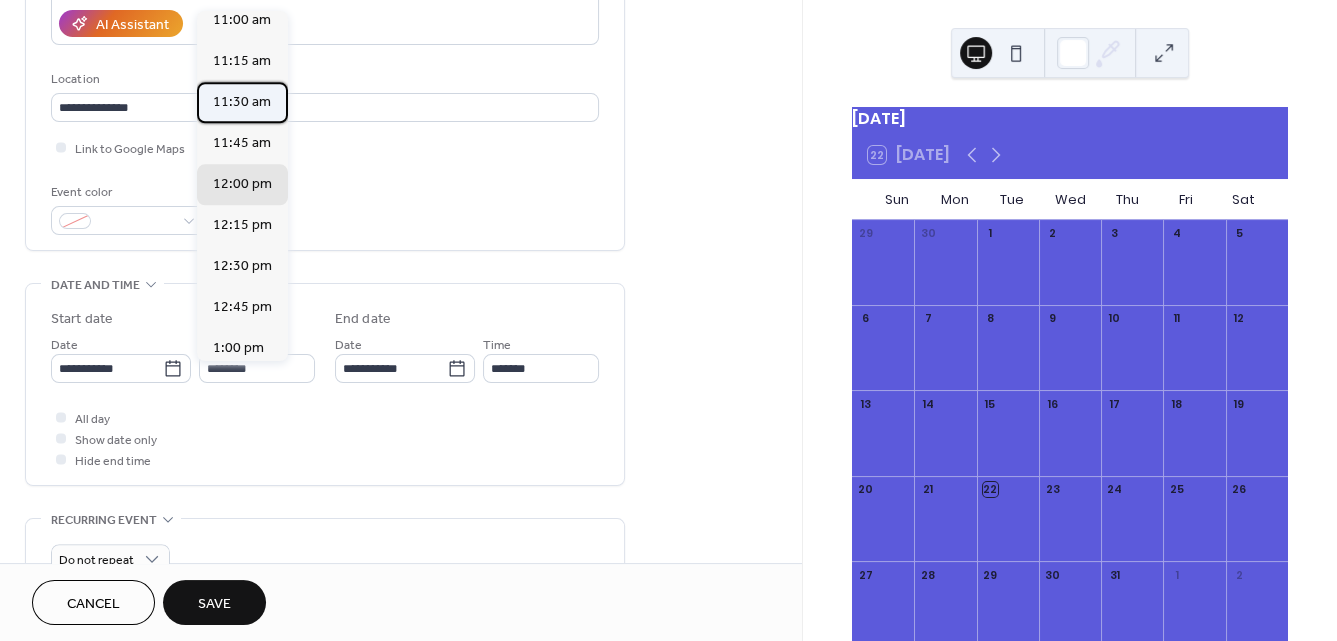 click on "11:30 am" at bounding box center [242, 102] 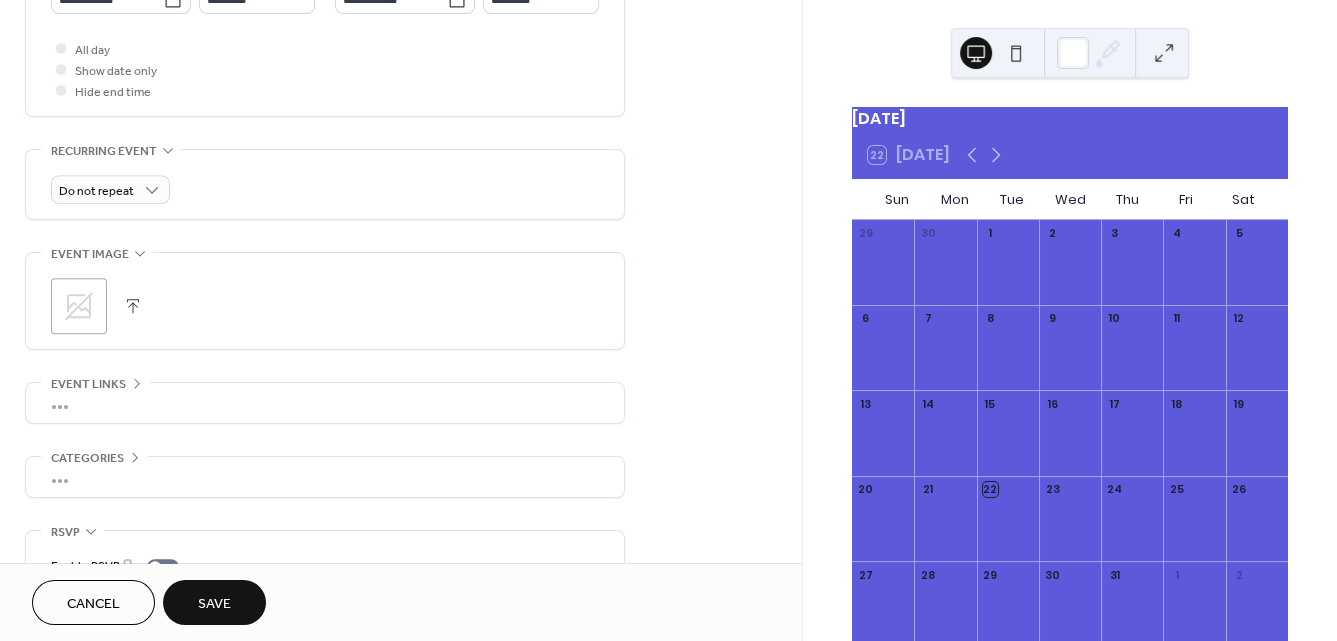 scroll, scrollTop: 841, scrollLeft: 0, axis: vertical 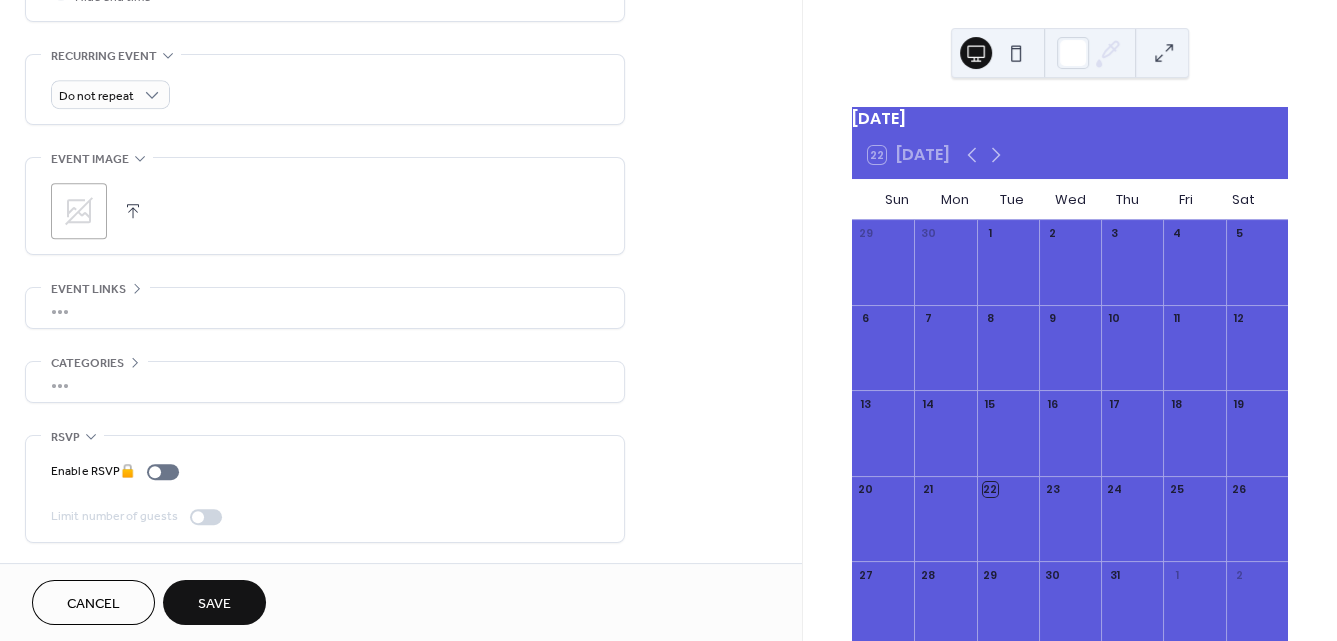 click on "Save" at bounding box center [214, 604] 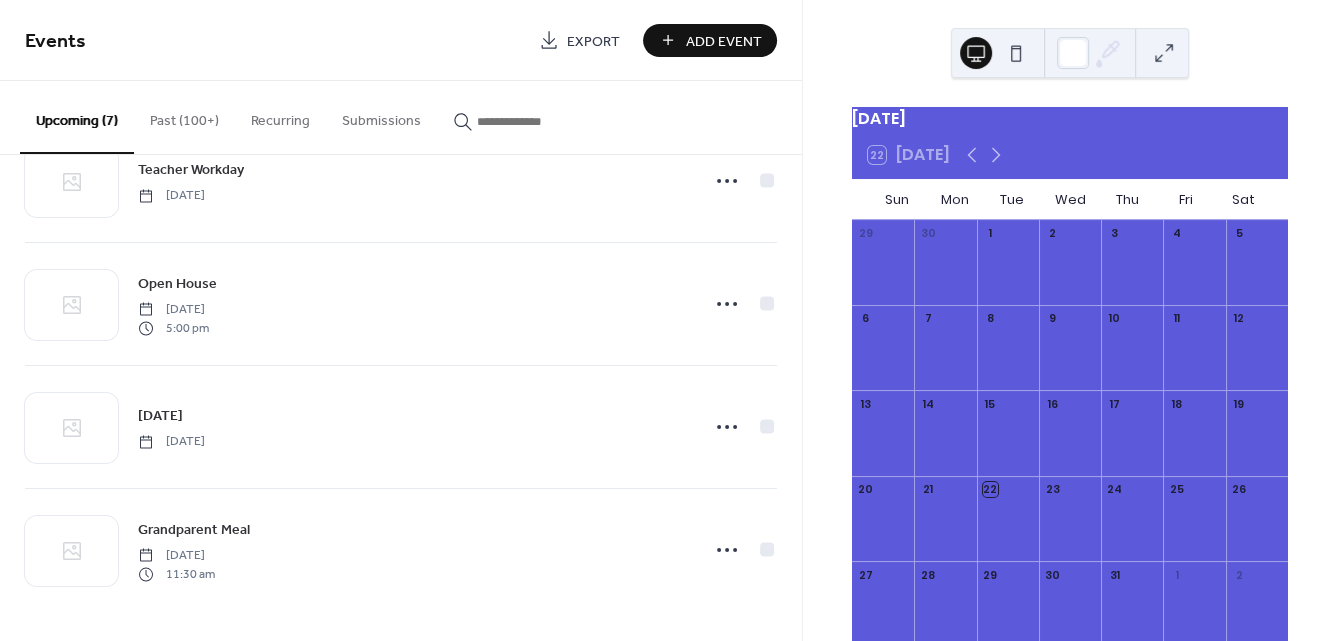scroll, scrollTop: 0, scrollLeft: 0, axis: both 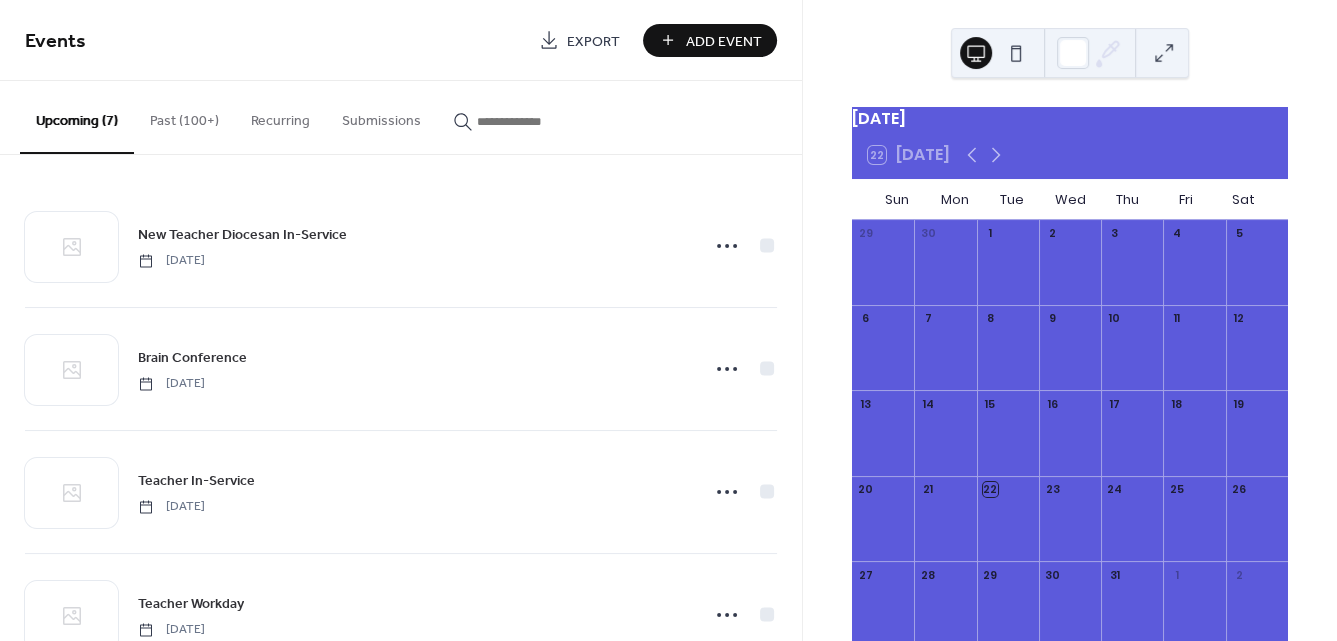 click on "Add Event" at bounding box center (724, 41) 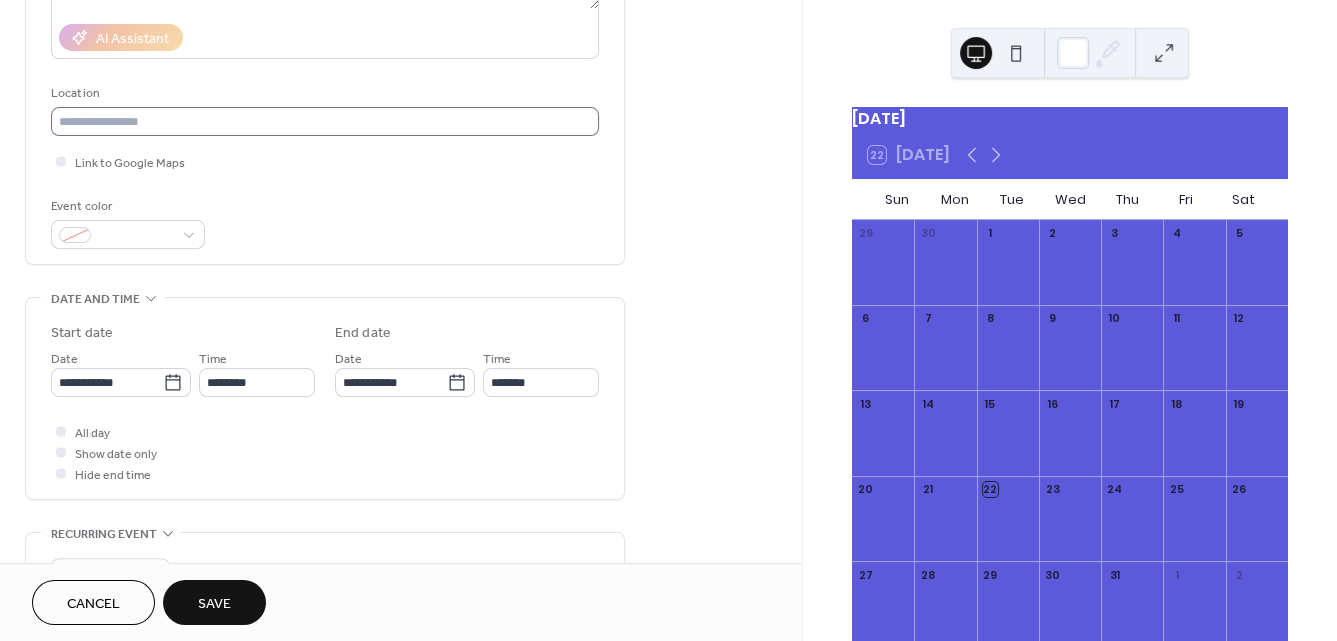 scroll, scrollTop: 363, scrollLeft: 0, axis: vertical 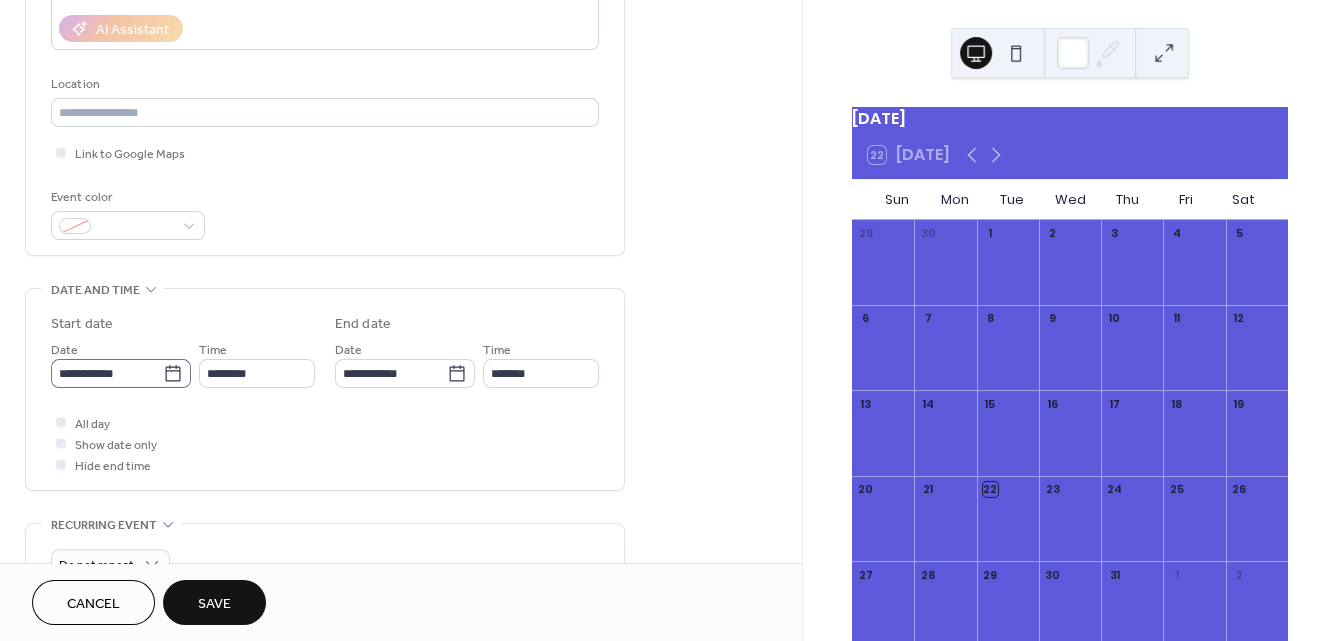 type on "**********" 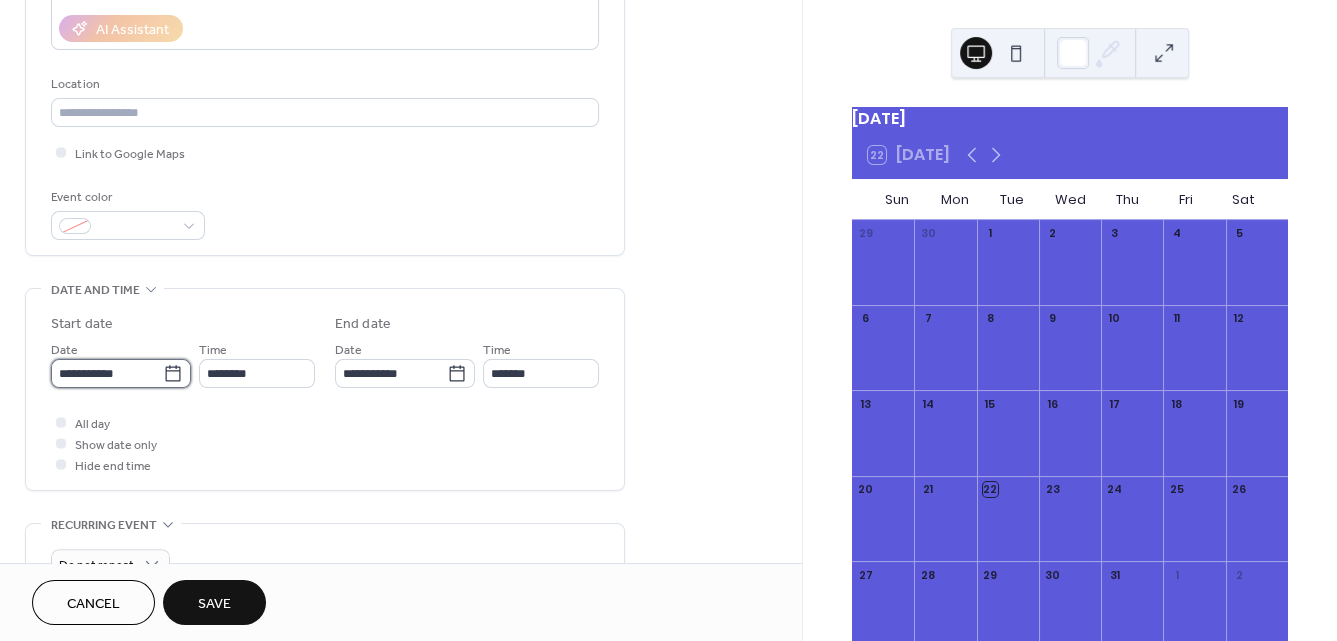 click on "**********" at bounding box center [107, 373] 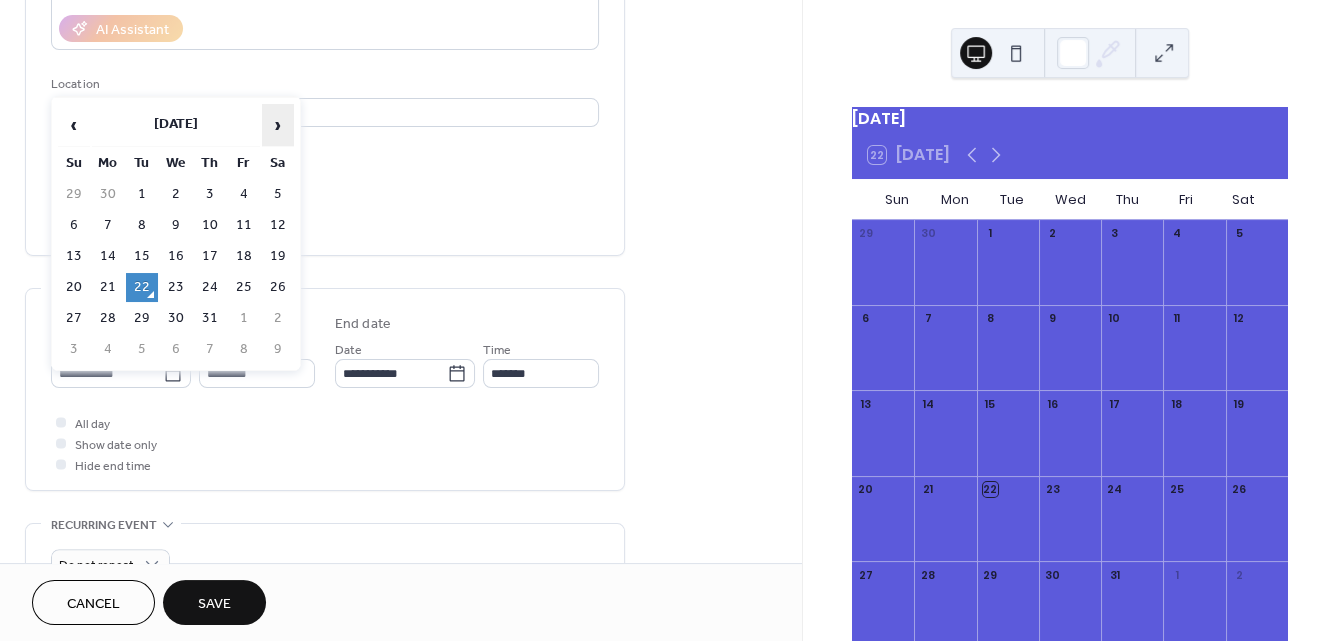 click on "›" at bounding box center (278, 125) 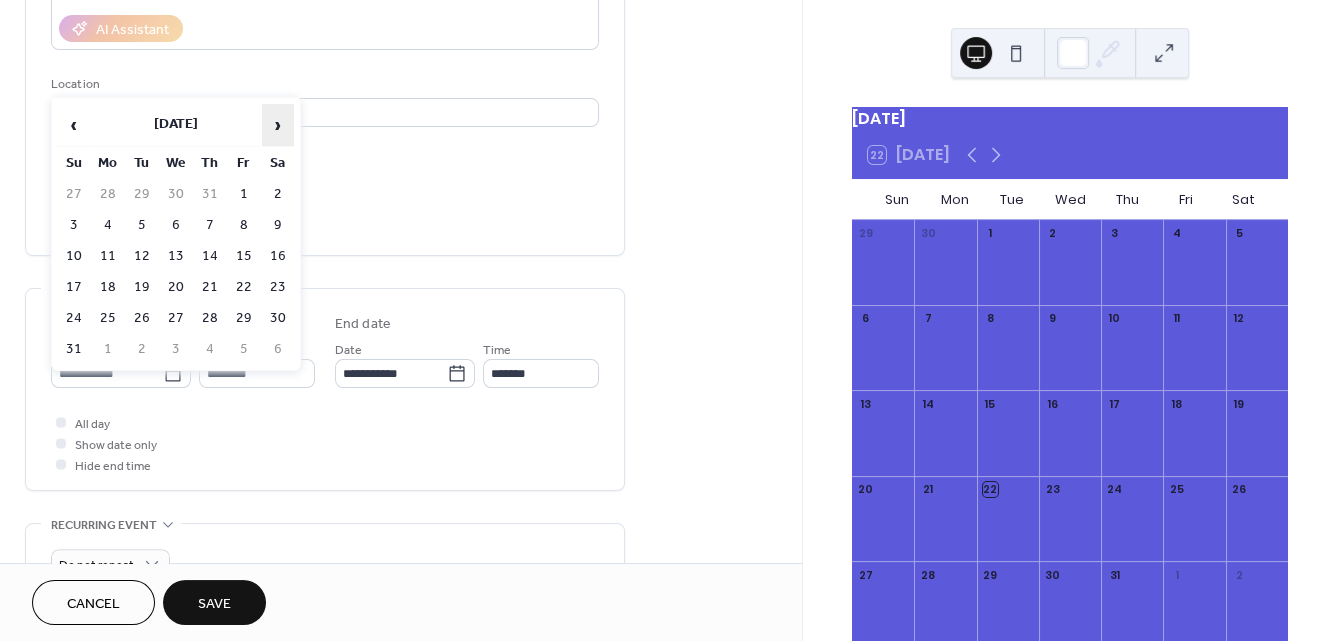 click on "›" at bounding box center [278, 125] 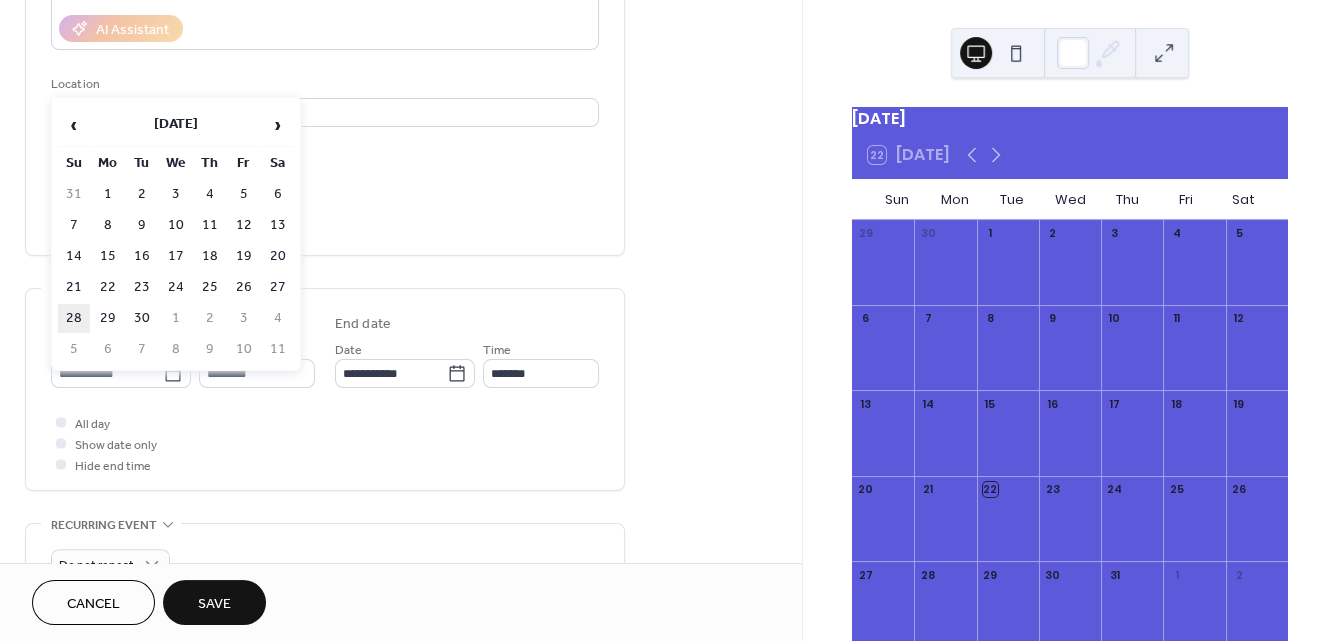 click on "28" at bounding box center (74, 318) 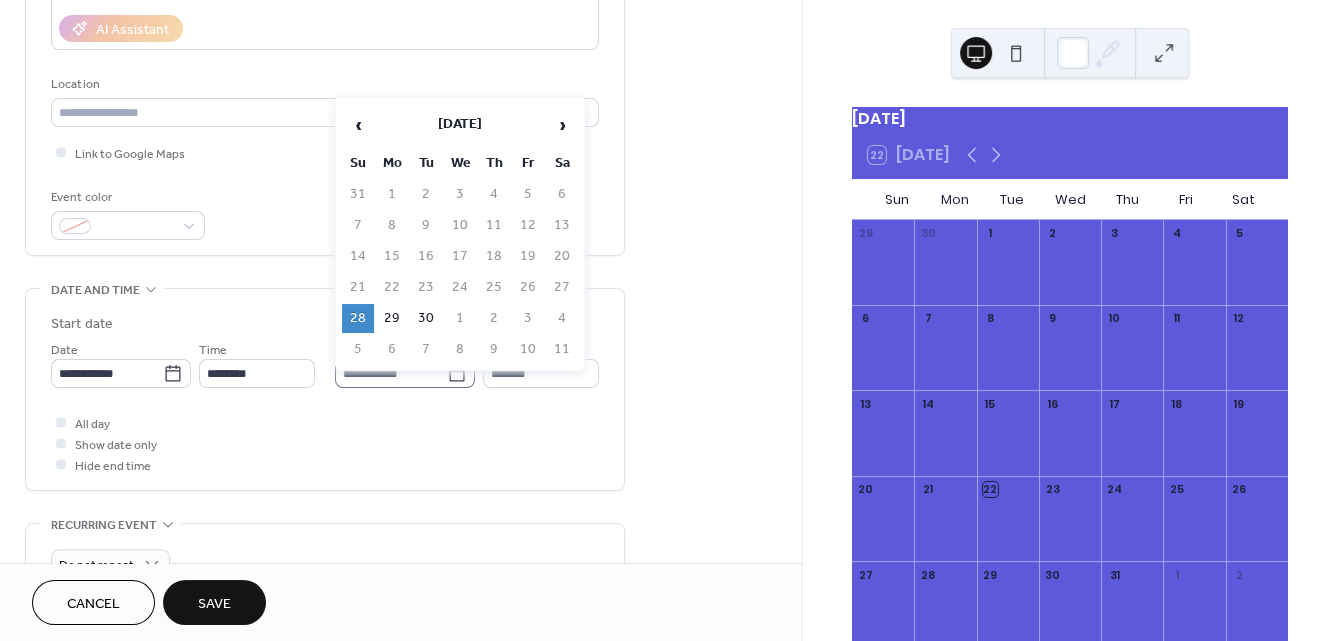 click 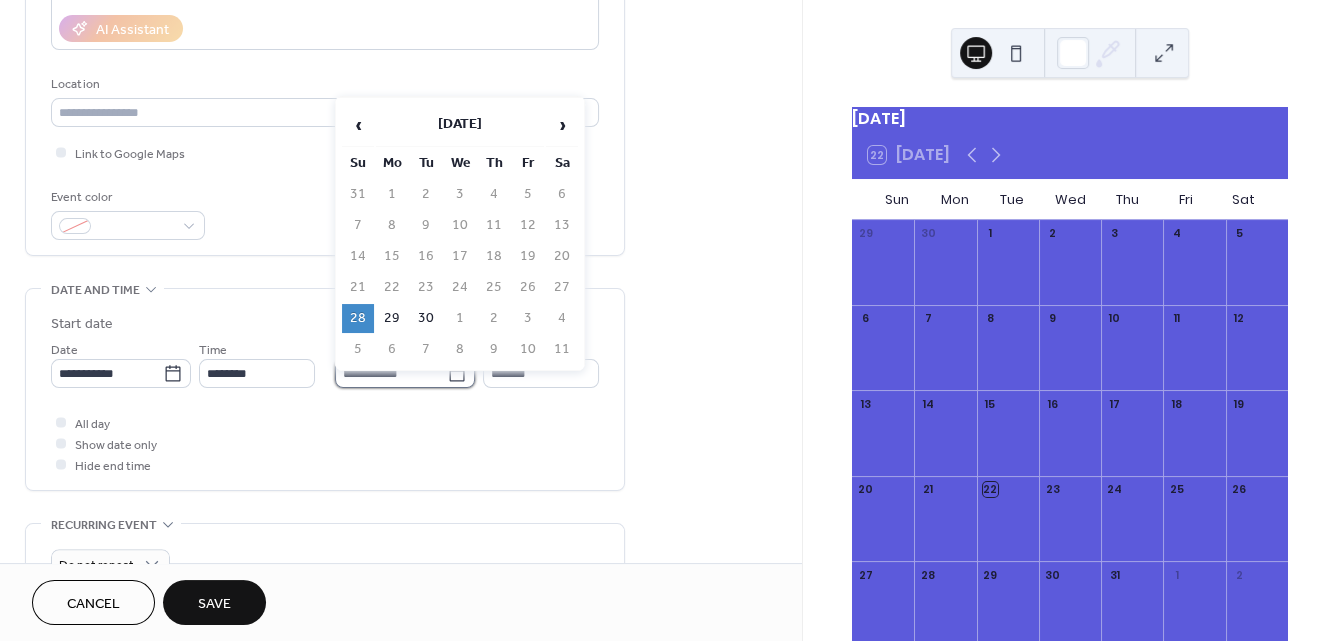 click on "**********" at bounding box center (391, 373) 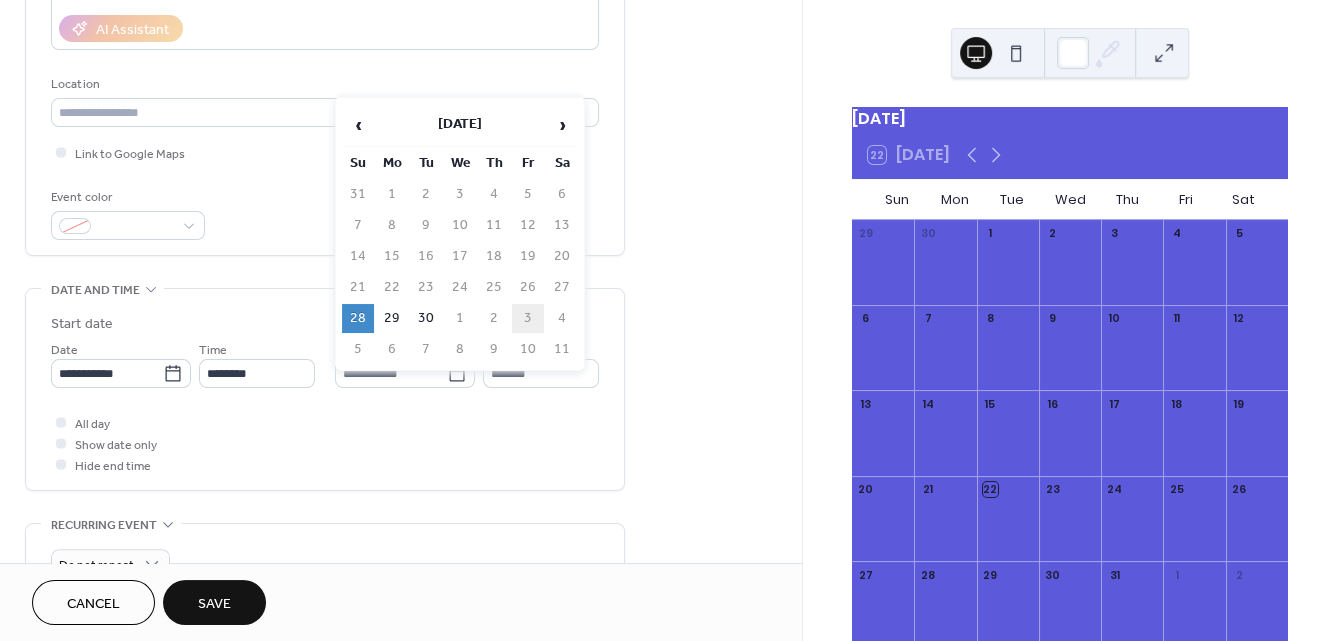 click on "3" at bounding box center (528, 318) 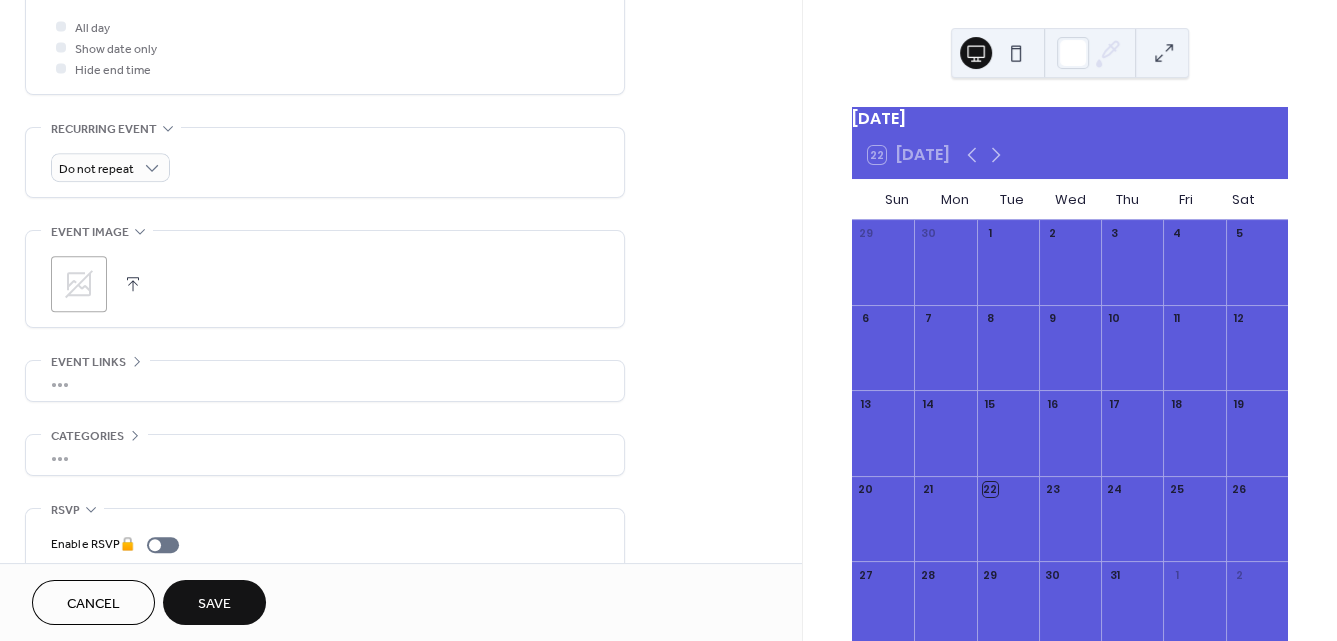 scroll, scrollTop: 841, scrollLeft: 0, axis: vertical 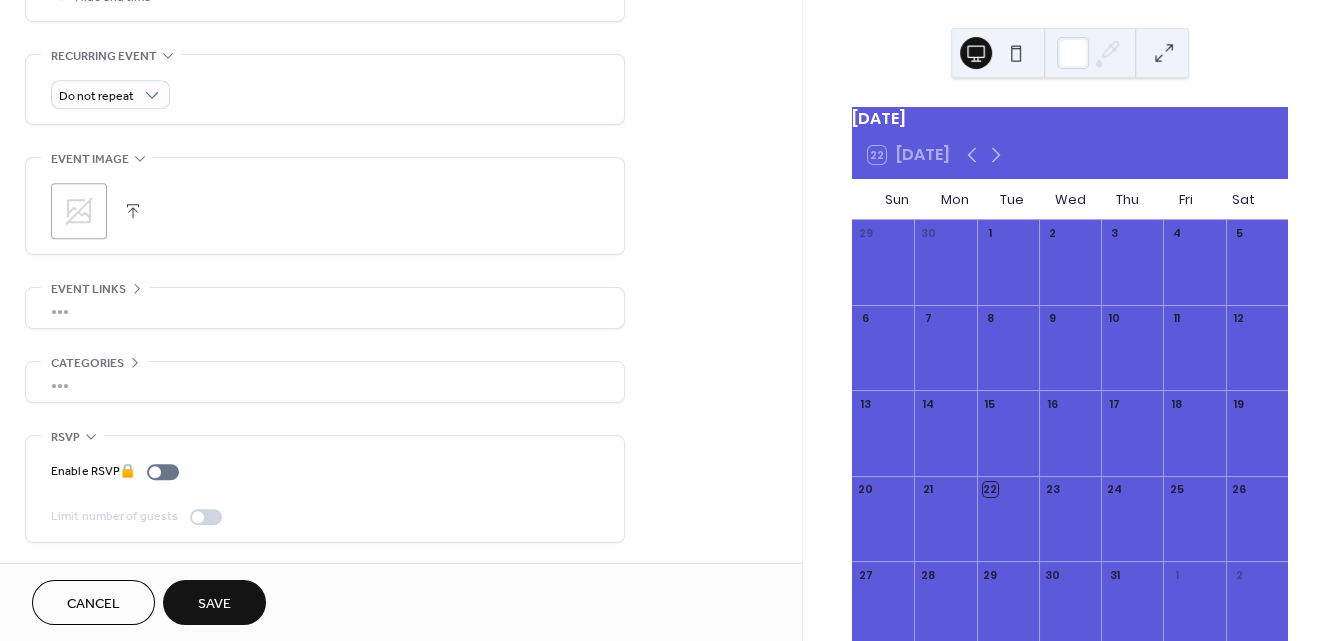 click on "Save" at bounding box center [214, 604] 